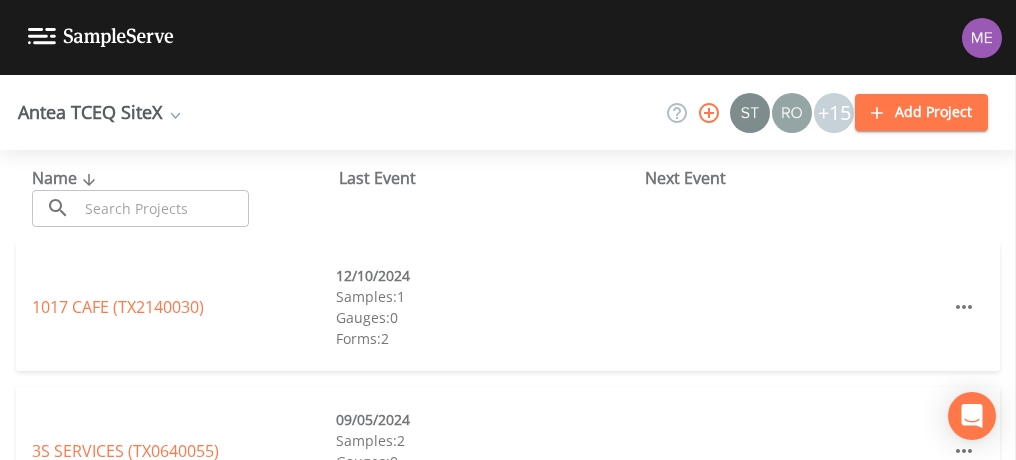 scroll, scrollTop: 0, scrollLeft: 0, axis: both 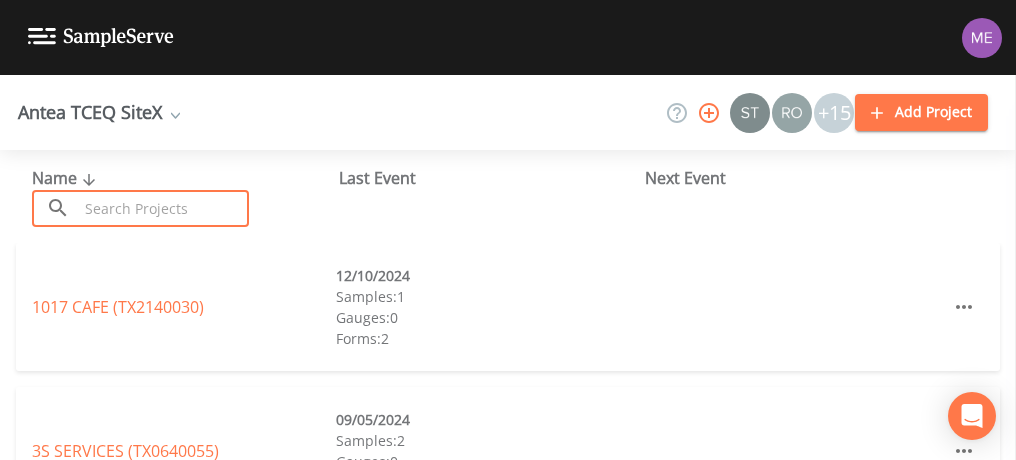 click at bounding box center (163, 208) 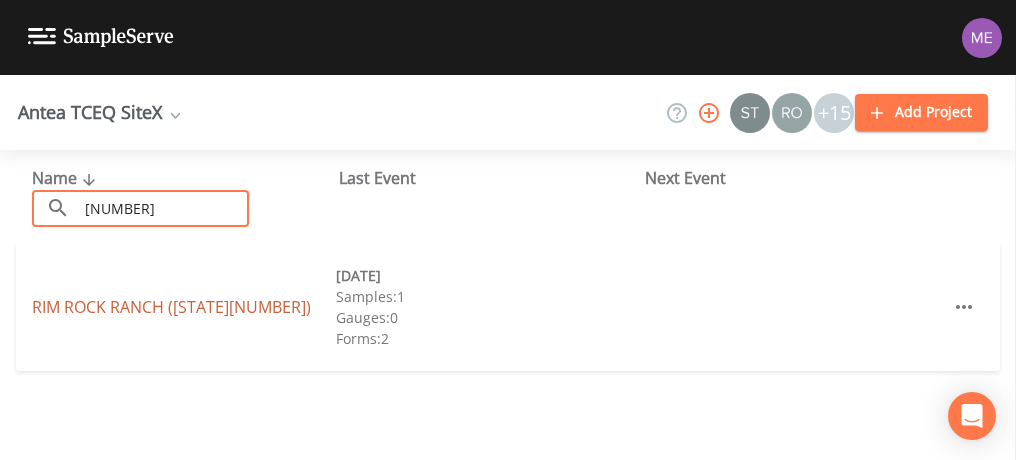 type on "[NUMBER]" 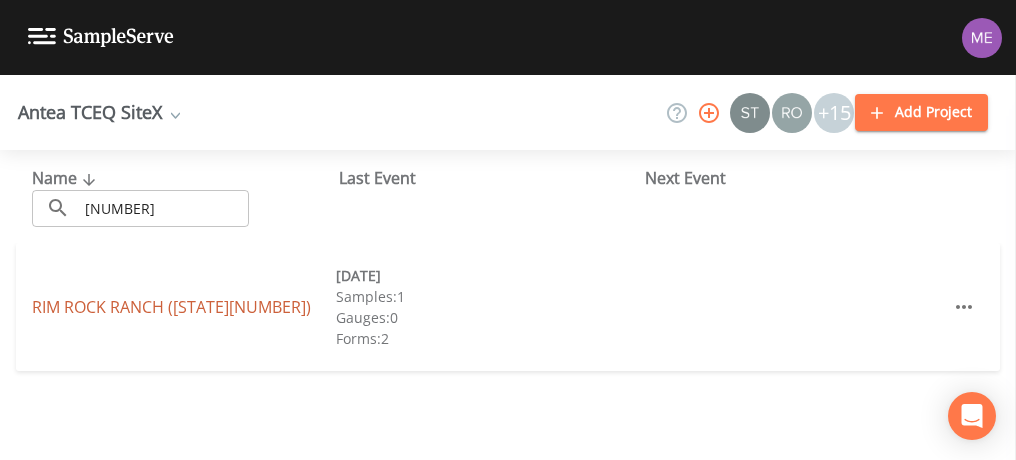 click on "([STATE][NUMBER])" at bounding box center [171, 307] 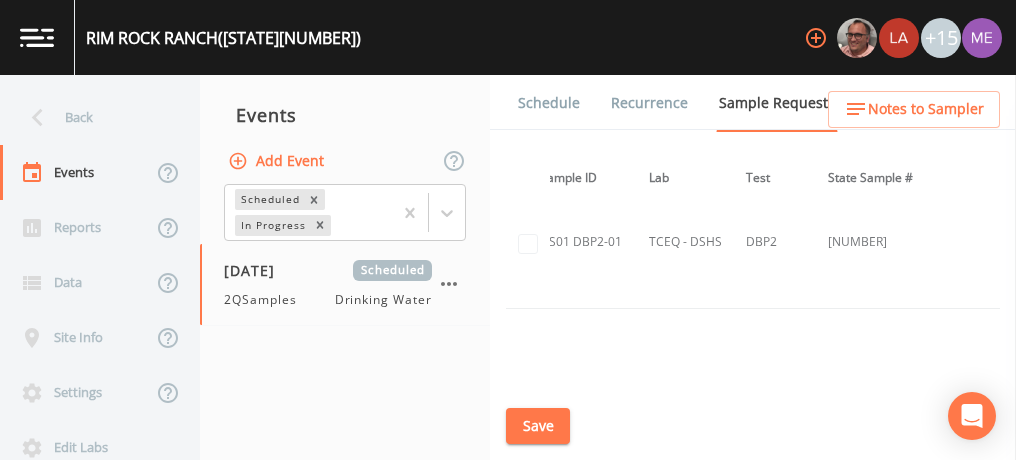 scroll, scrollTop: 2965, scrollLeft: 185, axis: both 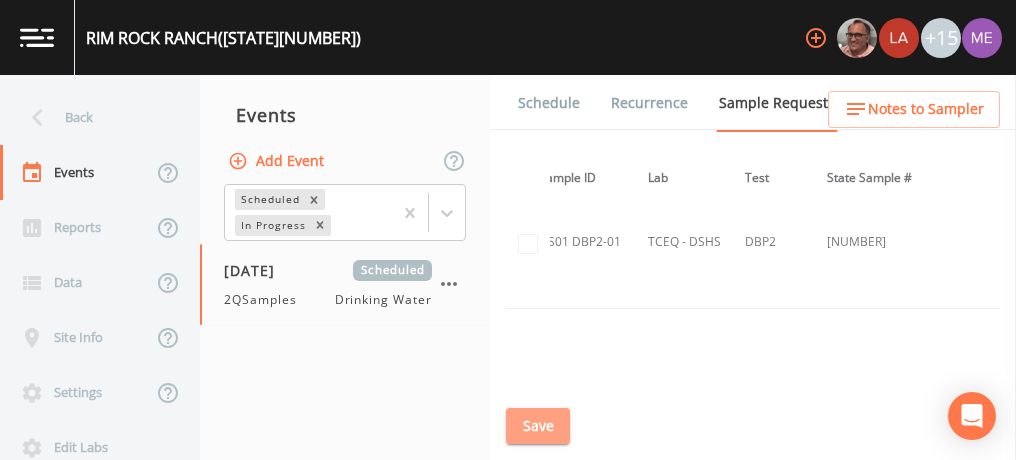 click on "Save" at bounding box center (538, 426) 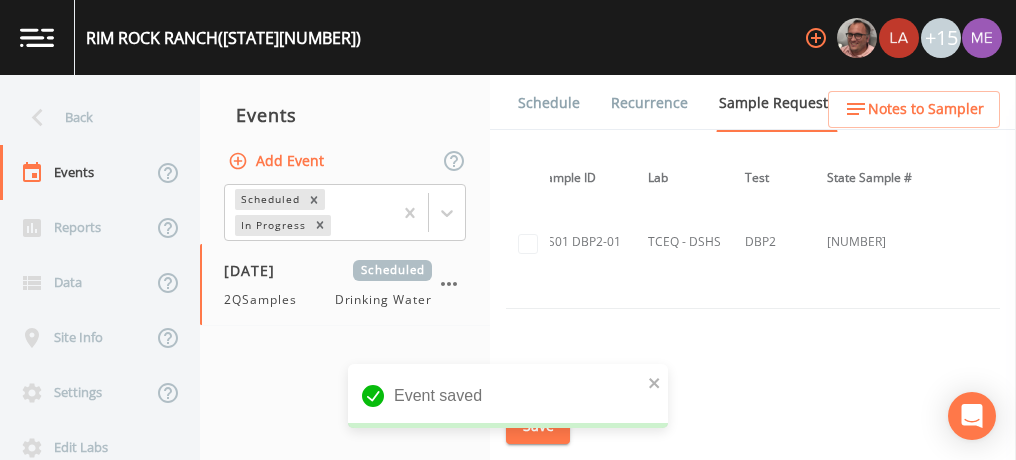 click on "Schedule" at bounding box center [549, 103] 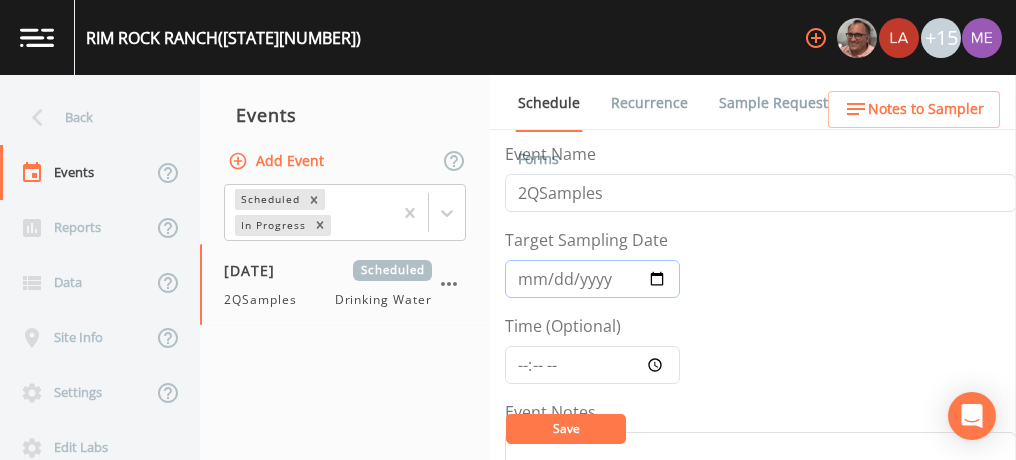 click on "[DATE]" at bounding box center (592, 279) 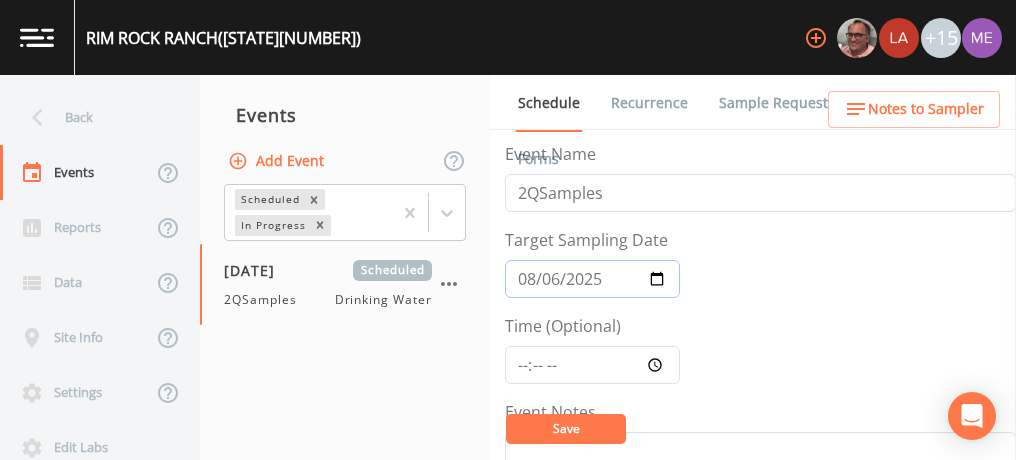 type on "2025-08-06" 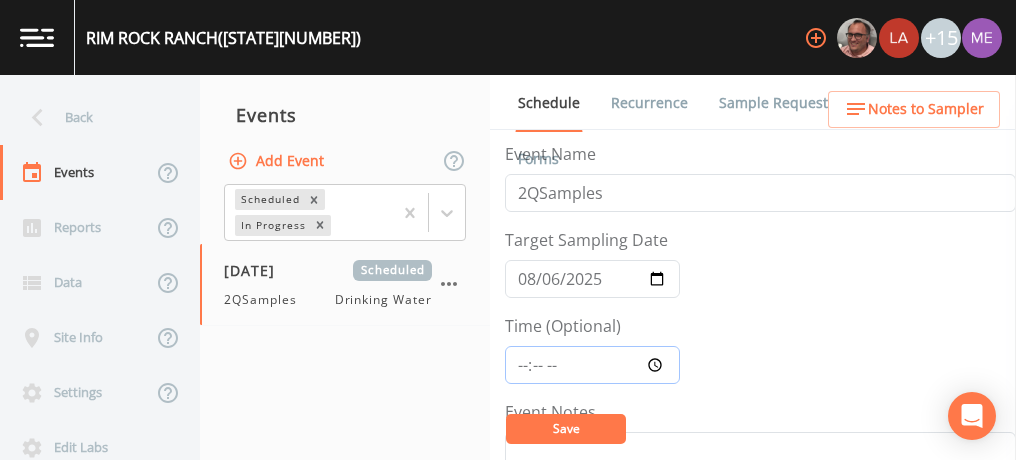 click on "Time (Optional)" at bounding box center [592, 365] 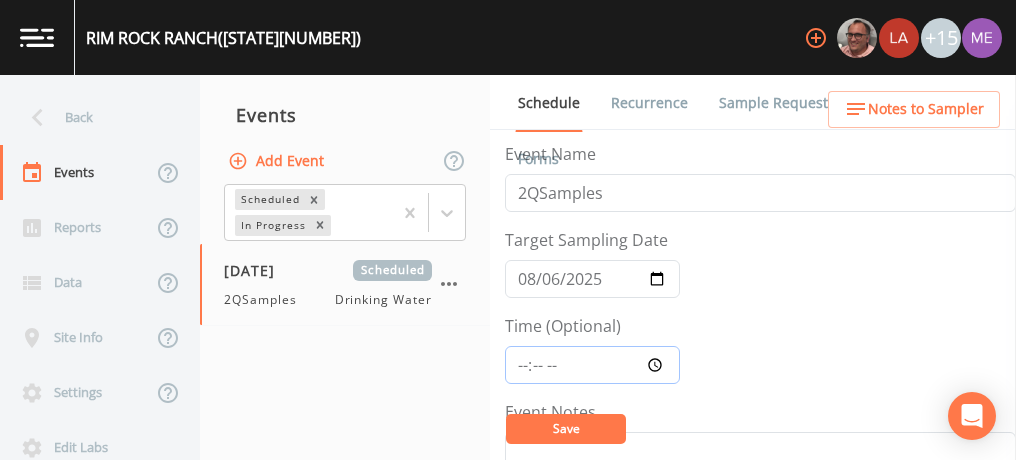 type on "08:00" 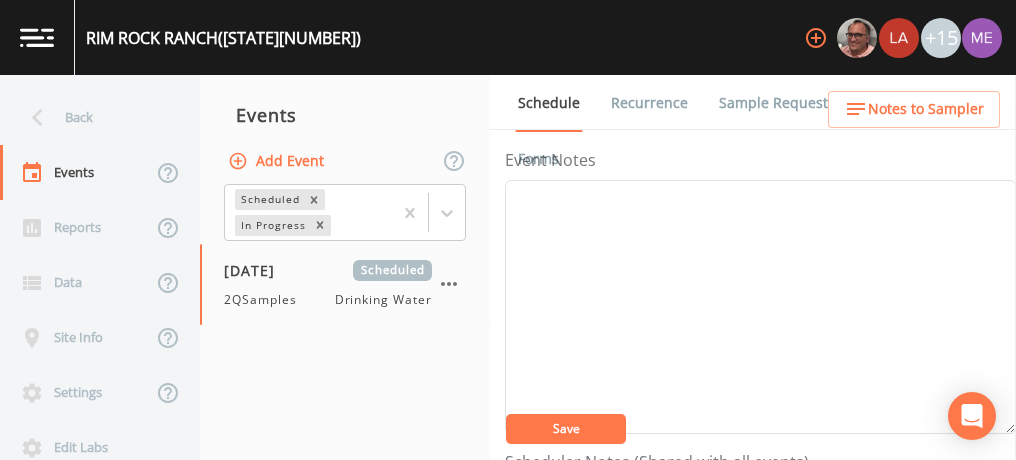 scroll, scrollTop: 252, scrollLeft: 0, axis: vertical 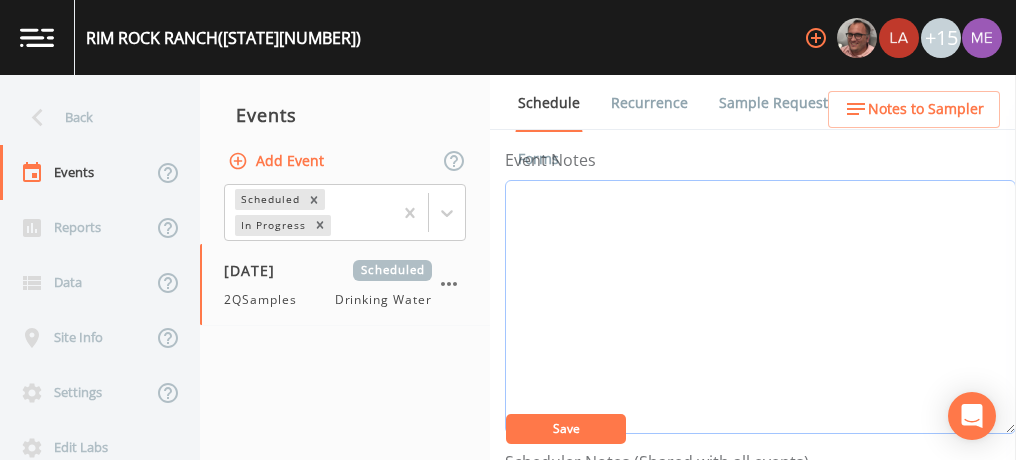 click on "Event Notes" at bounding box center (760, 307) 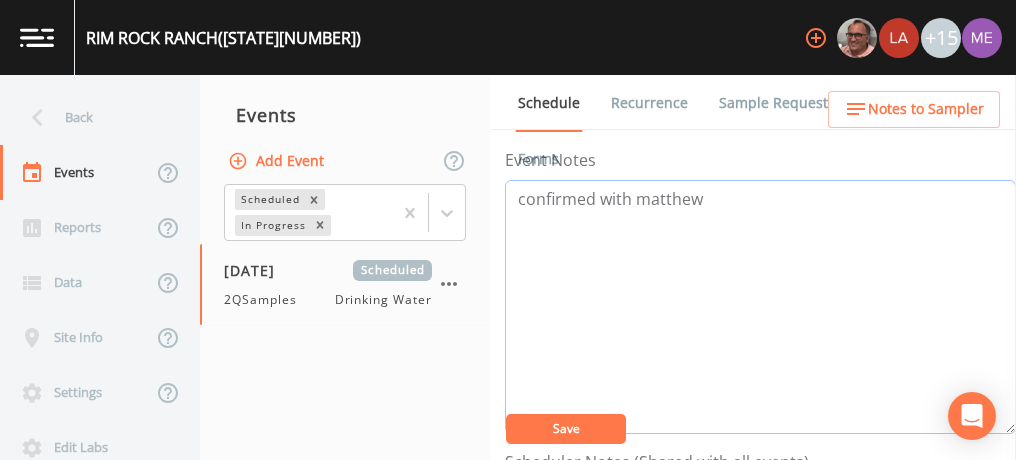 type on "confirmed with matthew" 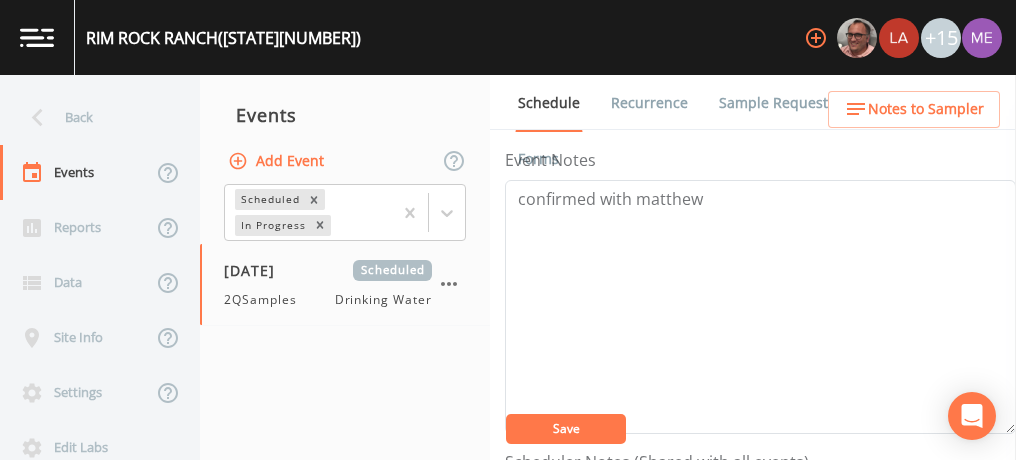 click on "Save" at bounding box center [566, 429] 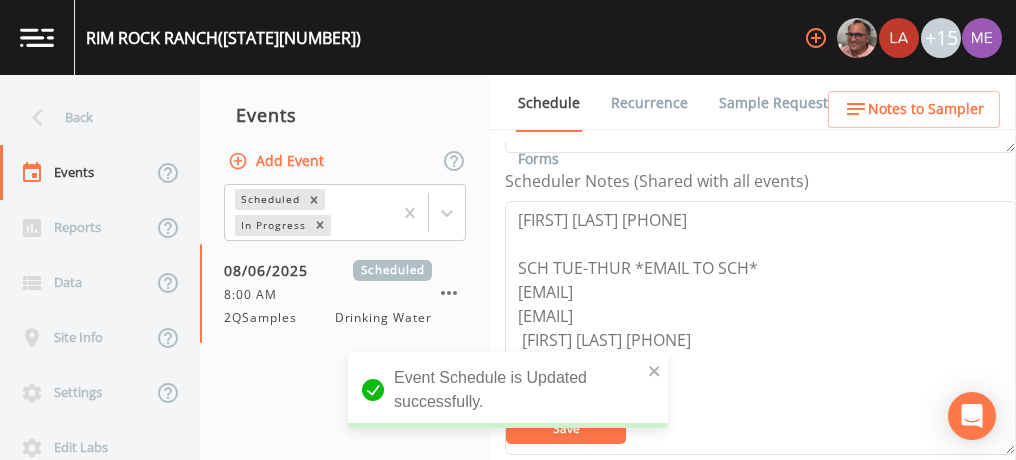 scroll, scrollTop: 752, scrollLeft: 0, axis: vertical 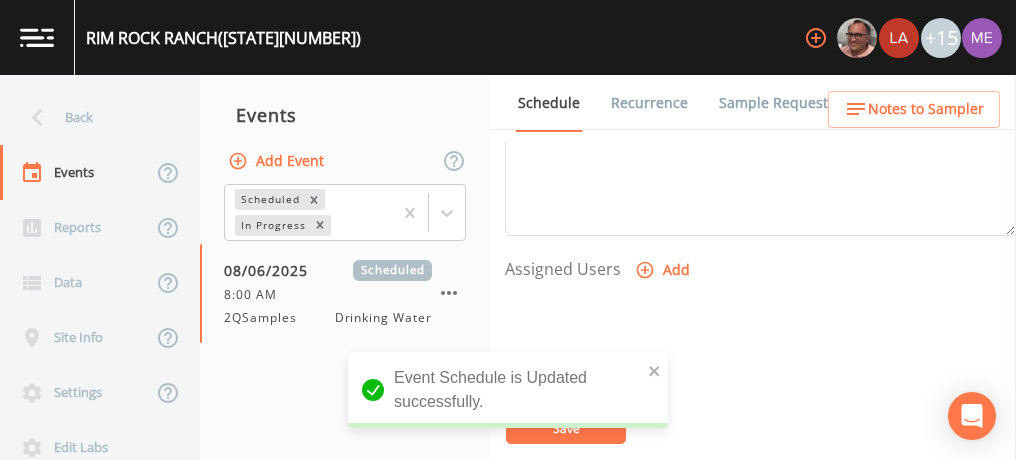 click 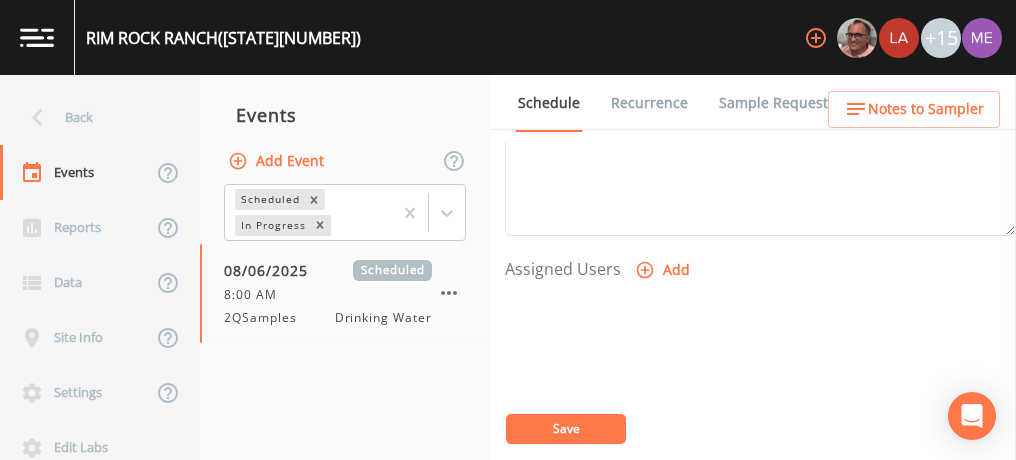 click on "Select User [FIRST] [LAST] [FIRST] [LAST] [FIRST] [LAST] [FIRST] [LAST] [FIRST] [LAST] [FIRST] [LAST] [FIRST] [LAST] [EMAIL] [FIRST] [LAST] [FIRST] [LAST] [FIRST] [LAST] [FIRST] [LAST]" at bounding box center [508, 523] 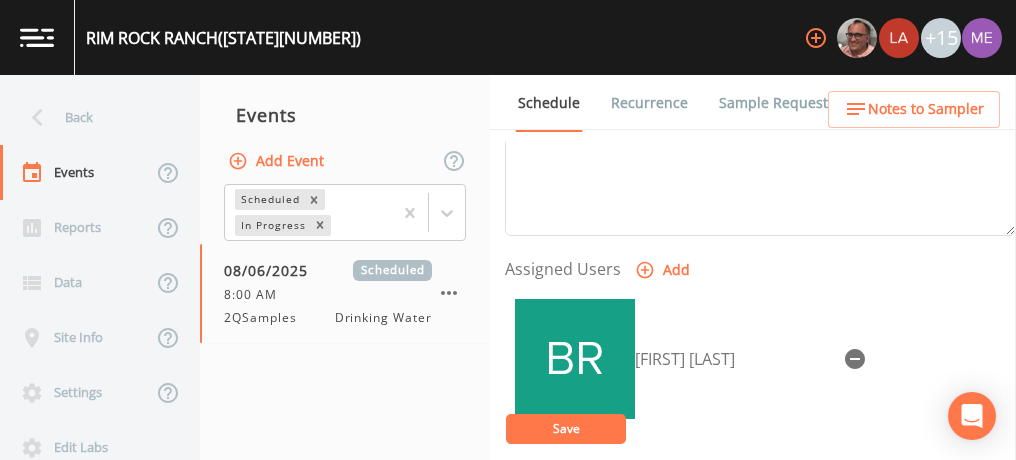 click on "Save" at bounding box center (566, 428) 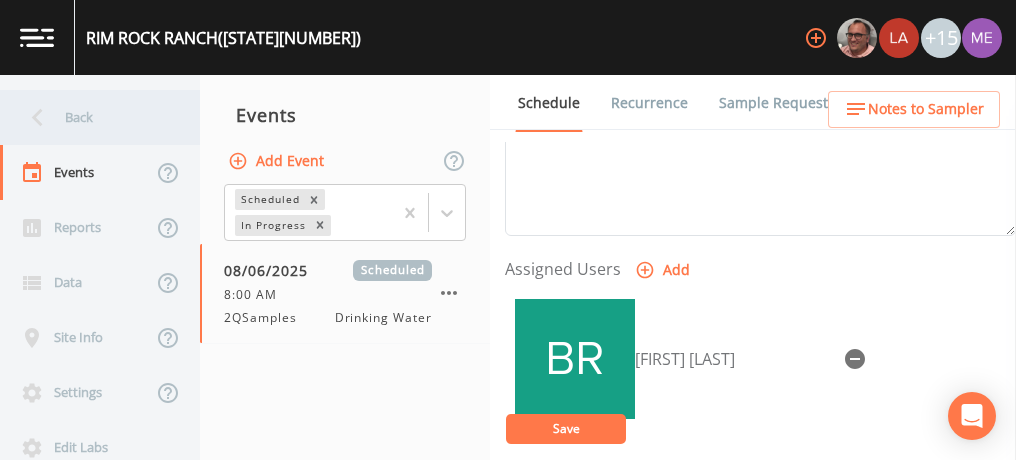 click on "Back" at bounding box center (90, 117) 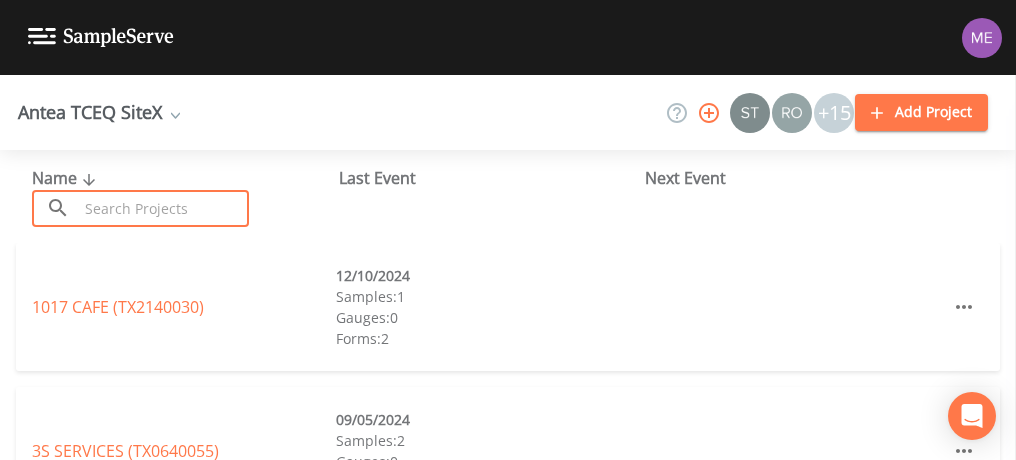 click at bounding box center [163, 208] 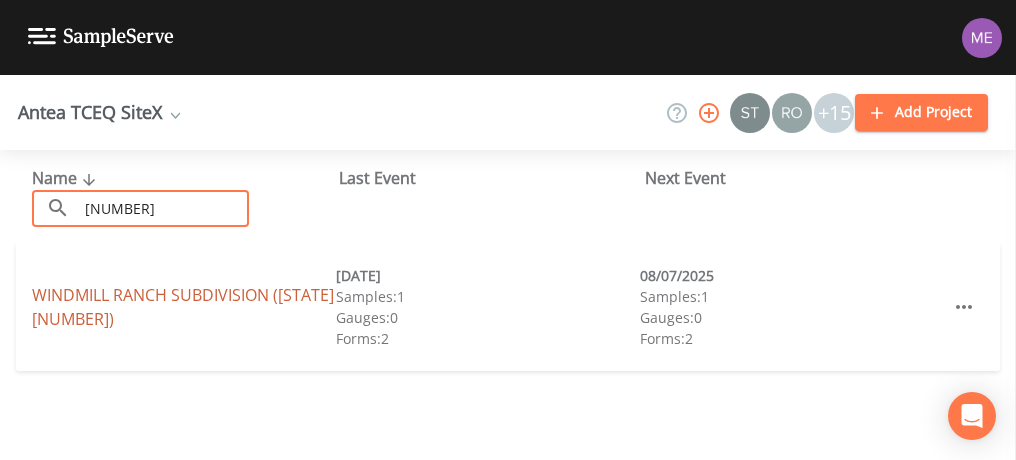 type on "[NUMBER]" 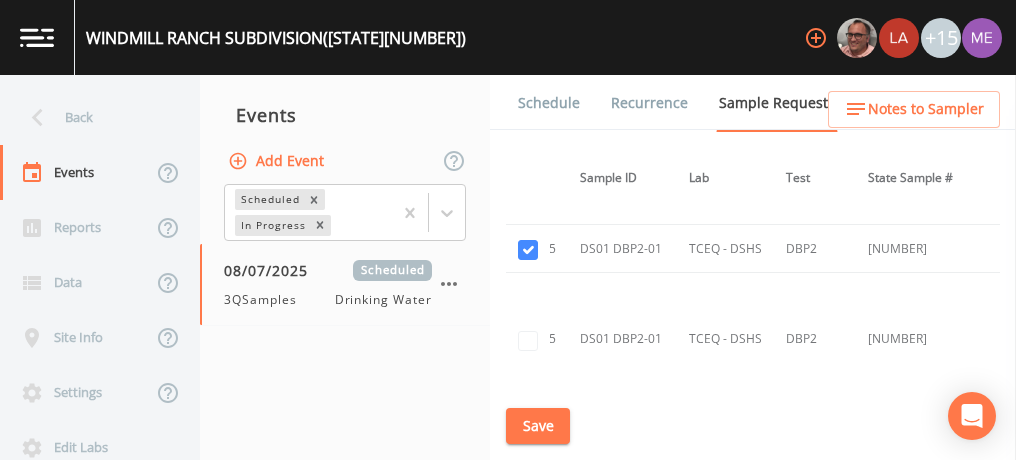 scroll, scrollTop: 2894, scrollLeft: 0, axis: vertical 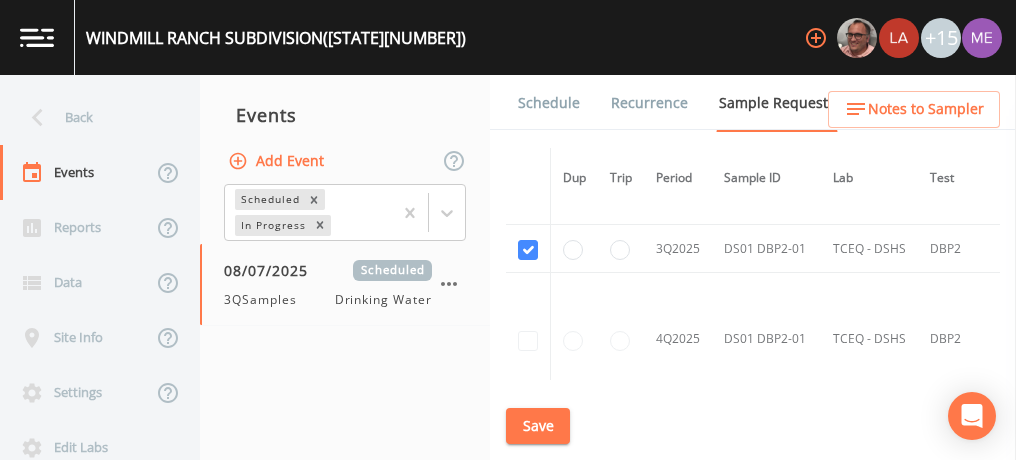 click on "Schedule" at bounding box center (549, 103) 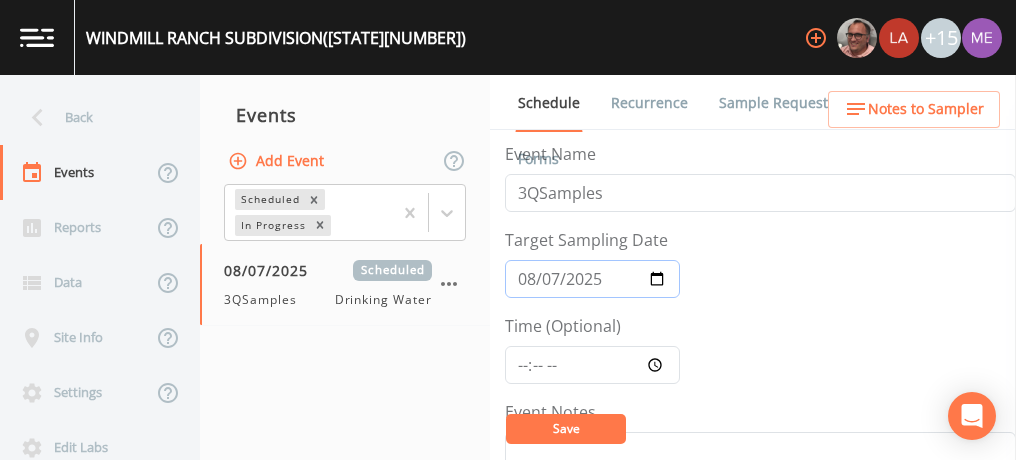 click on "2025-08-07" at bounding box center (592, 279) 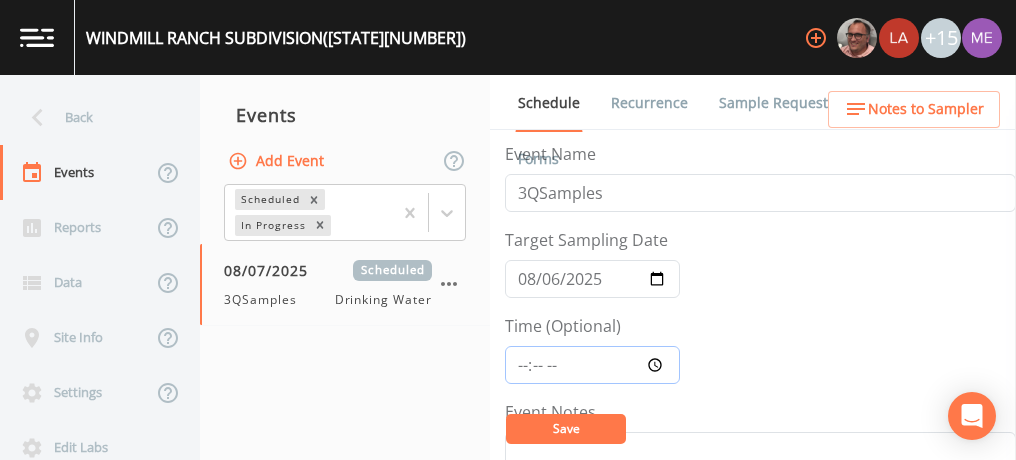 click on "Time (Optional)" at bounding box center (592, 365) 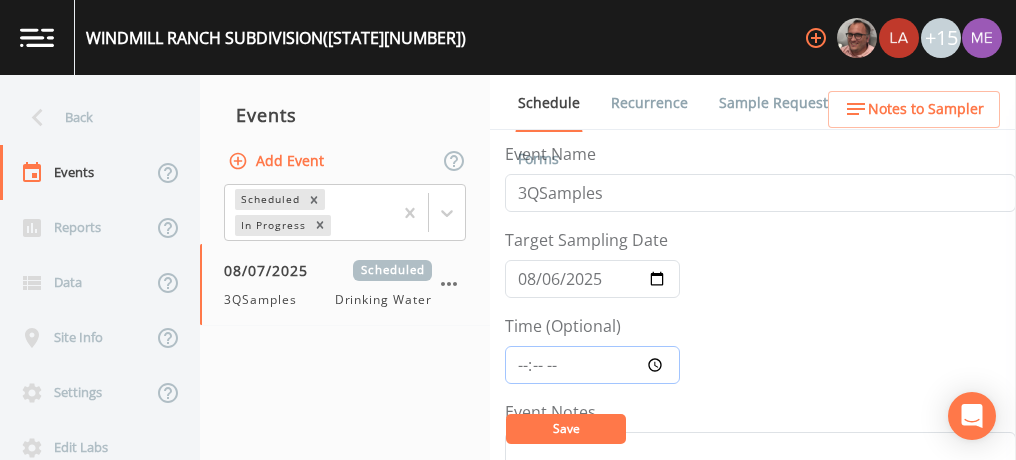 type on "08:00" 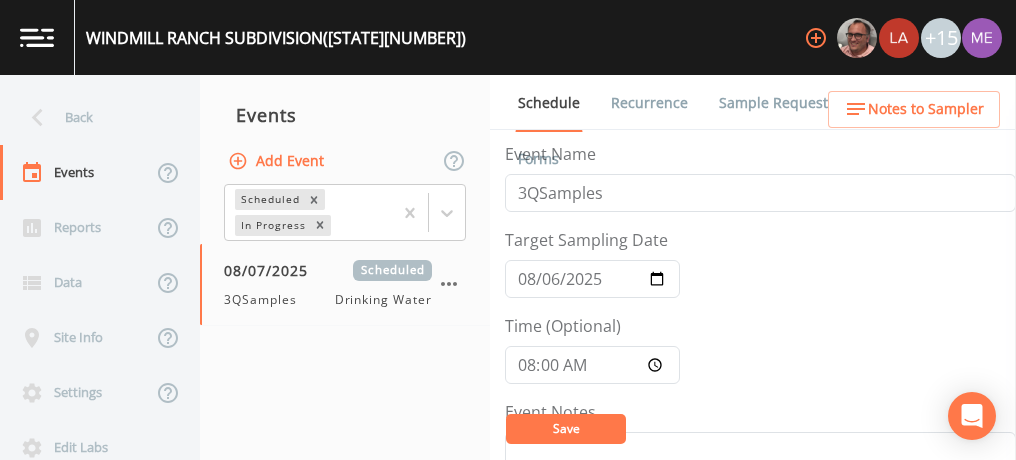 click on "Save" at bounding box center [566, 429] 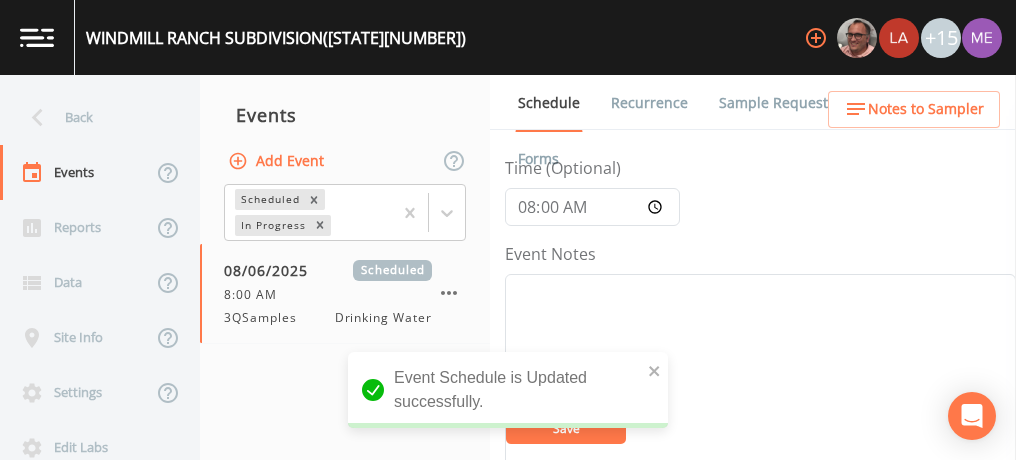 scroll, scrollTop: 163, scrollLeft: 0, axis: vertical 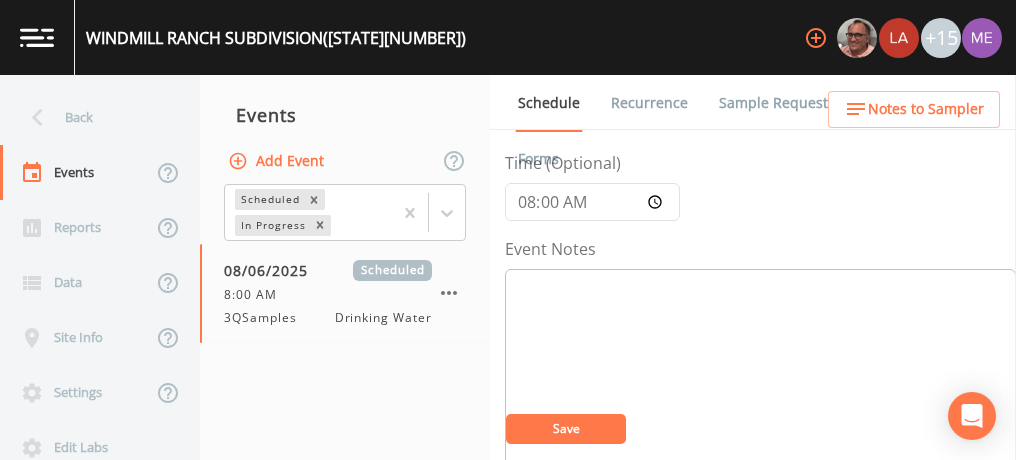 click on "Event Notes" at bounding box center [760, 396] 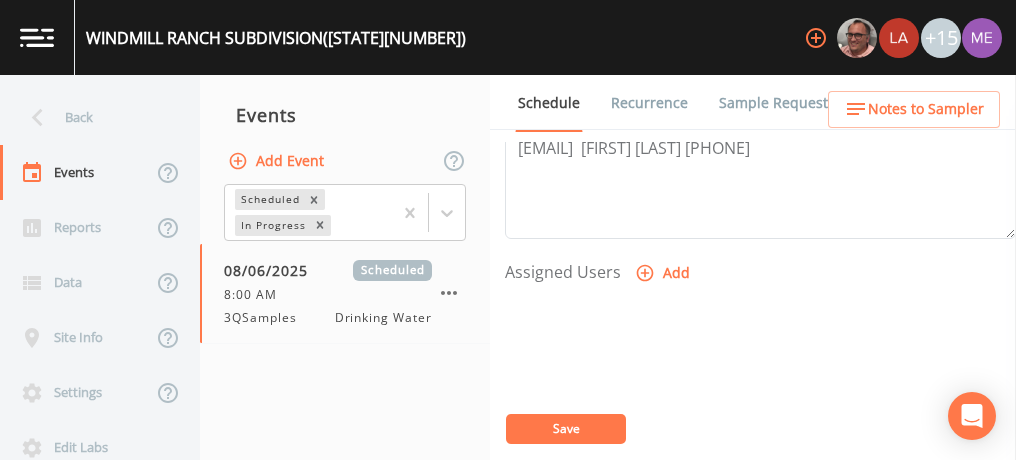 scroll, scrollTop: 755, scrollLeft: 0, axis: vertical 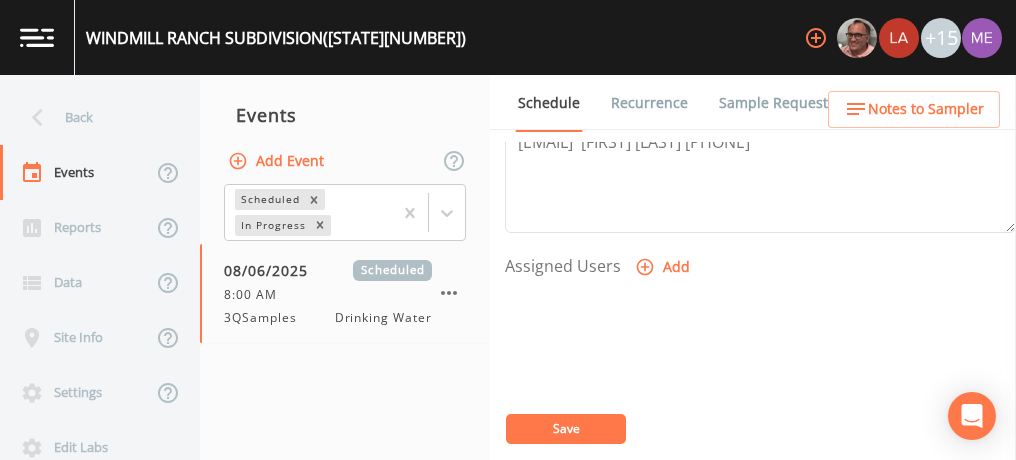 type on "confirmed 8/4" 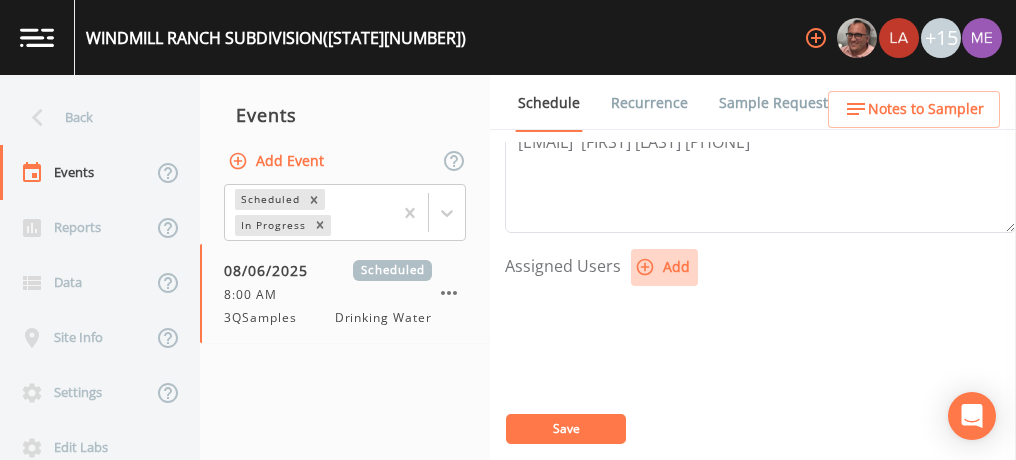 click 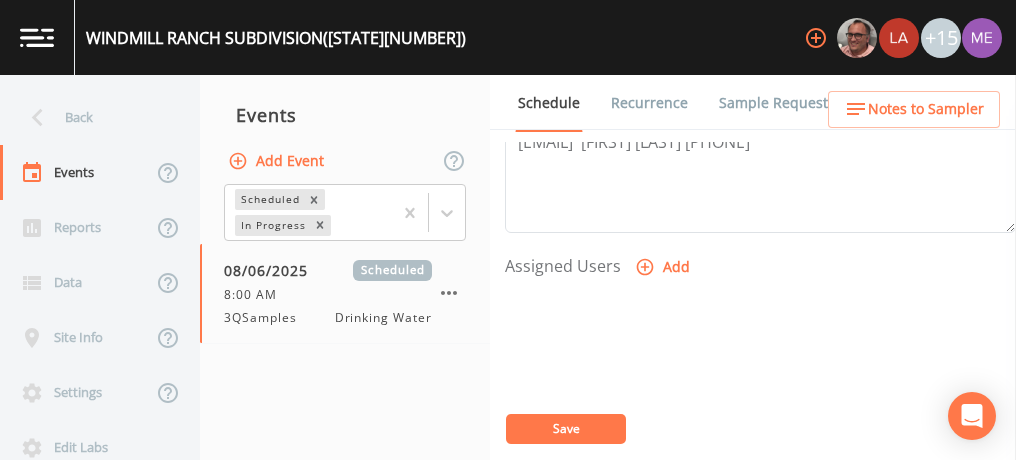 click on "Select User [FIRST] [LAST] [FIRST] [LAST] [FIRST] [LAST] [FIRST] [LAST] [FIRST] [LAST] [FIRST] [LAST] [FIRST] [LAST] [EMAIL] [FIRST] [LAST] [FIRST] [LAST] [FIRST] [LAST] [FIRST] [LAST]" at bounding box center [508, 523] 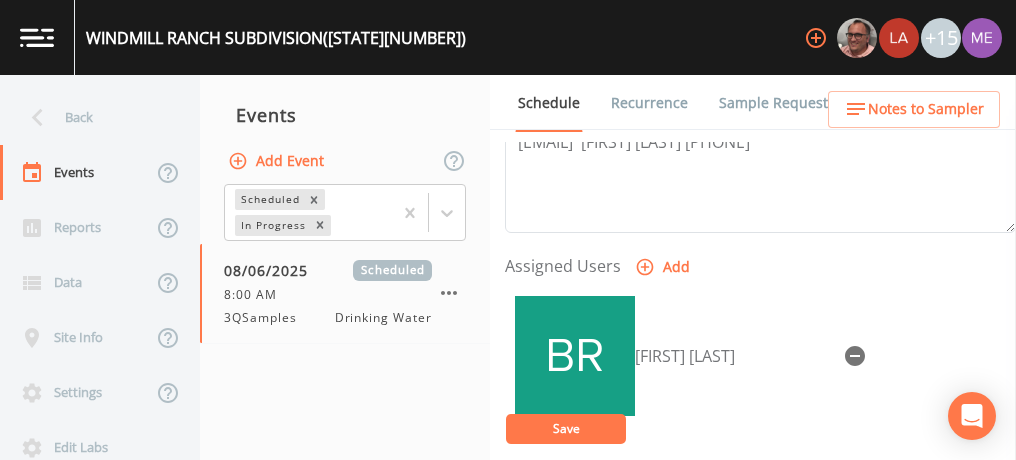 click on "Save" at bounding box center (566, 428) 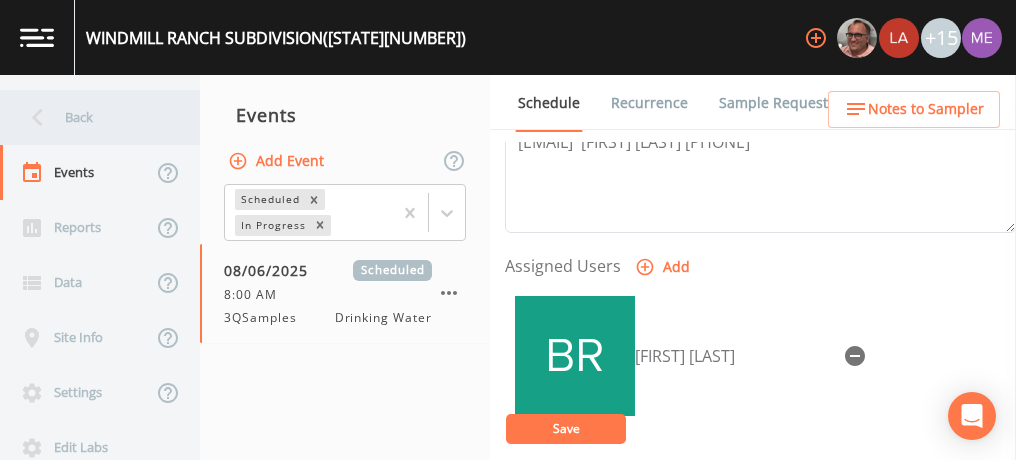 click on "Back" at bounding box center (90, 117) 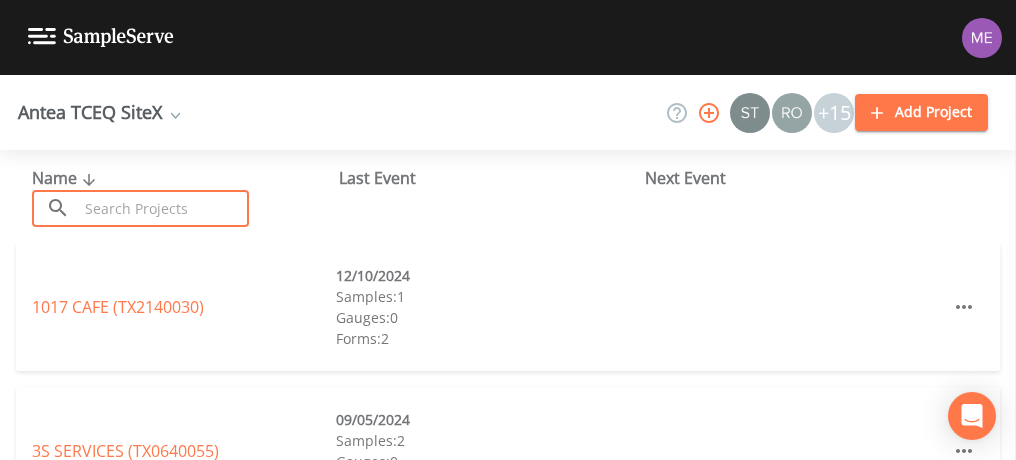 click at bounding box center (163, 208) 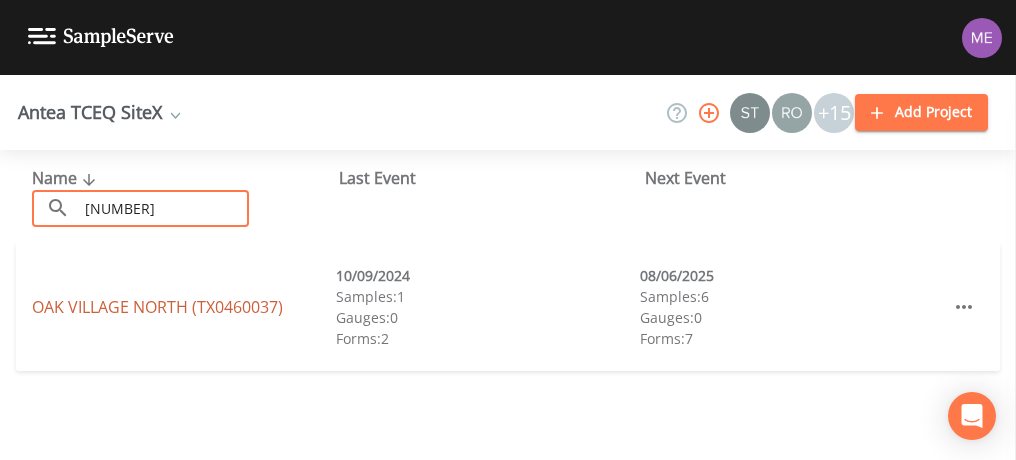type on "[NUMBER]" 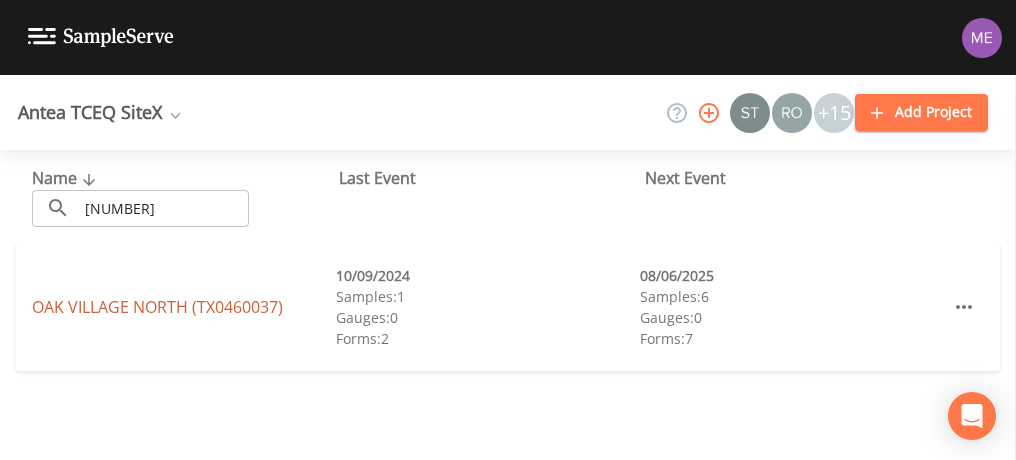 click on "([STATE][NUMBER])" at bounding box center [157, 307] 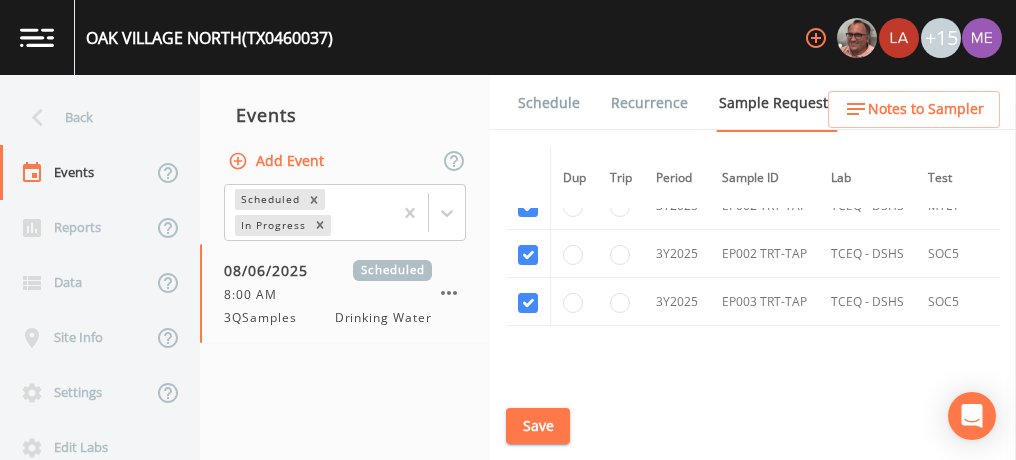 scroll, scrollTop: 5480, scrollLeft: 0, axis: vertical 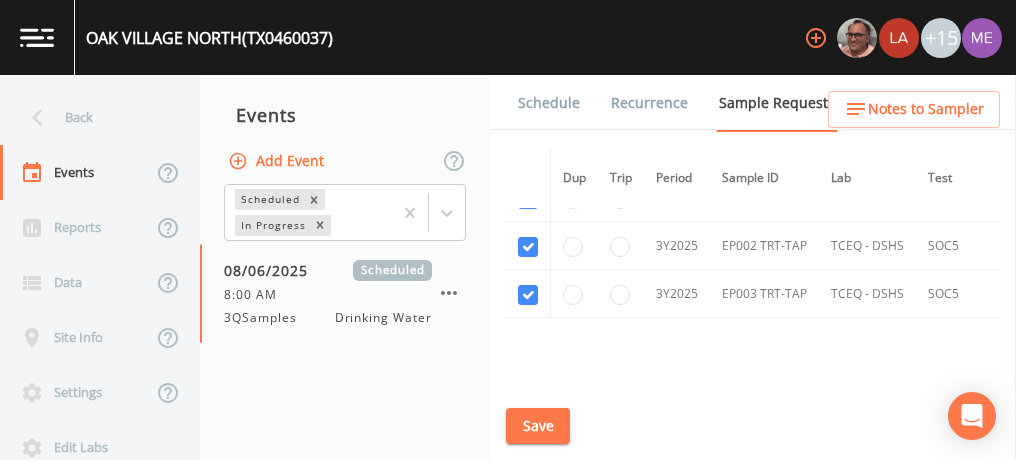 click on "Schedule" at bounding box center (549, 103) 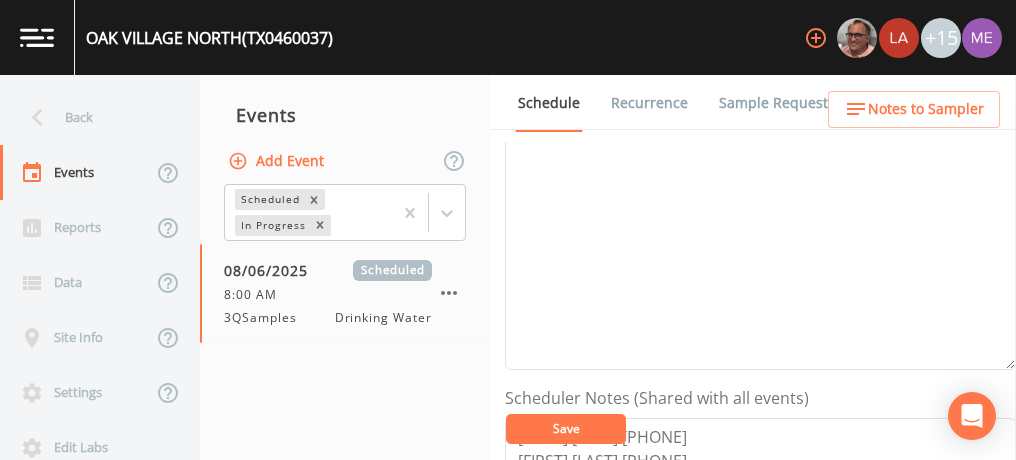 scroll, scrollTop: 315, scrollLeft: 0, axis: vertical 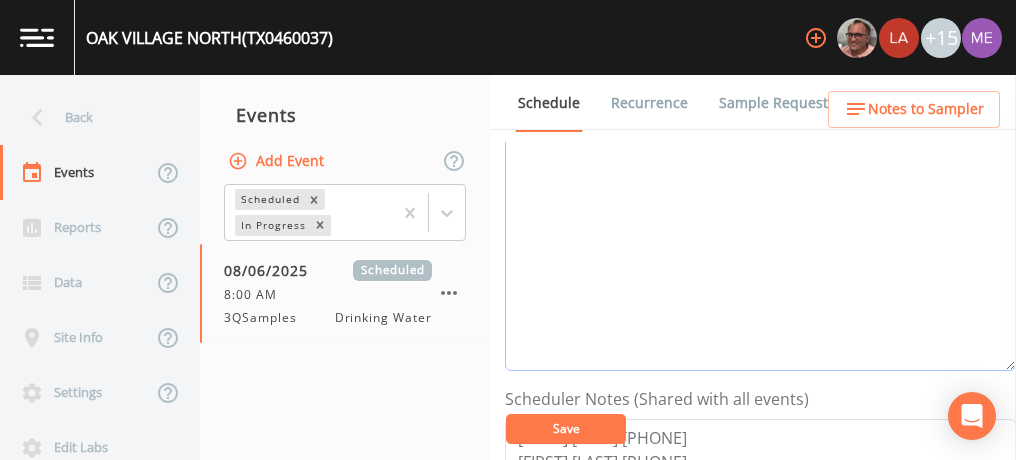 click on "Event Notes" at bounding box center [760, 244] 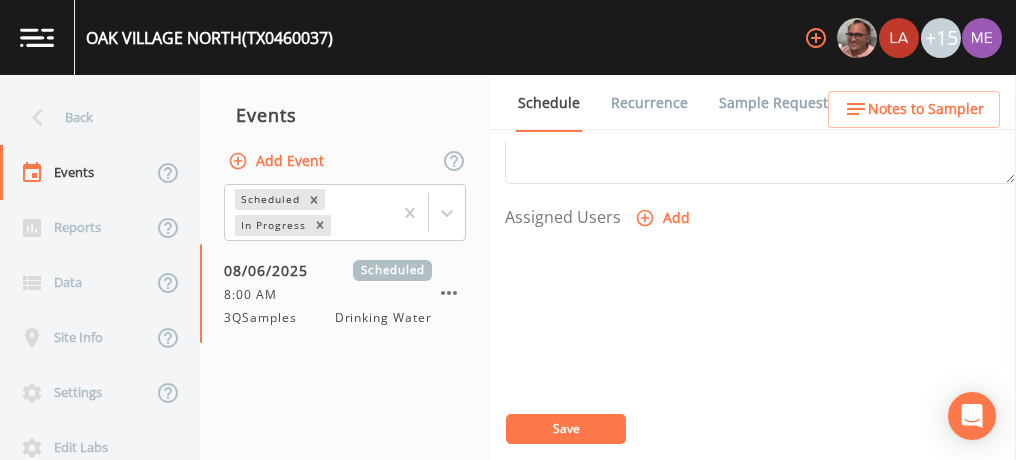 scroll, scrollTop: 806, scrollLeft: 0, axis: vertical 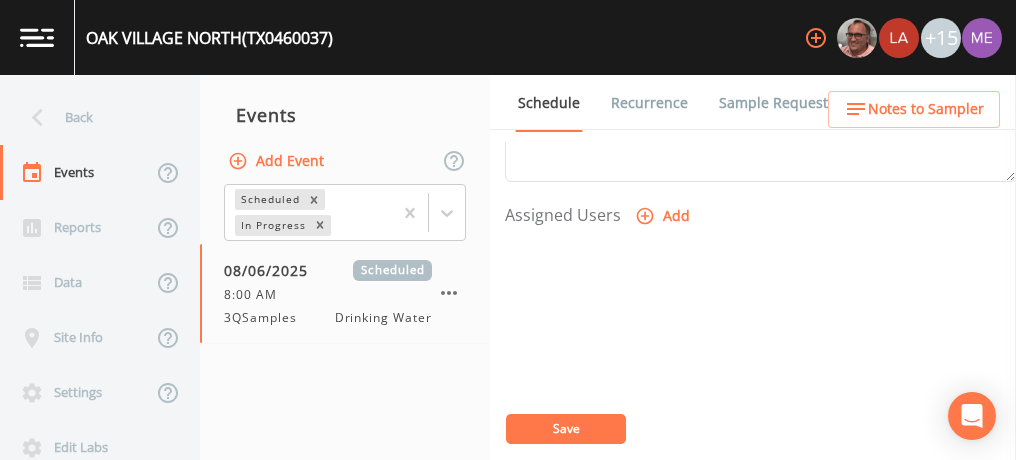 type on "confirmed" 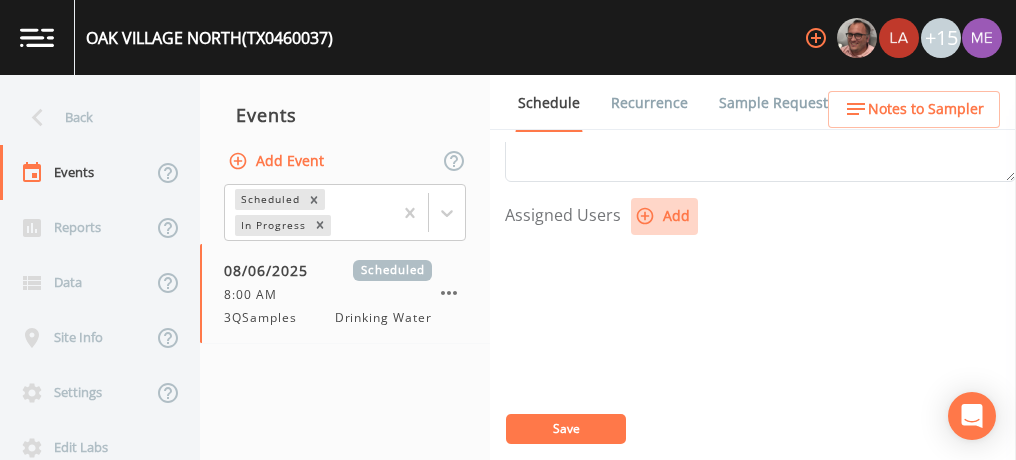 click 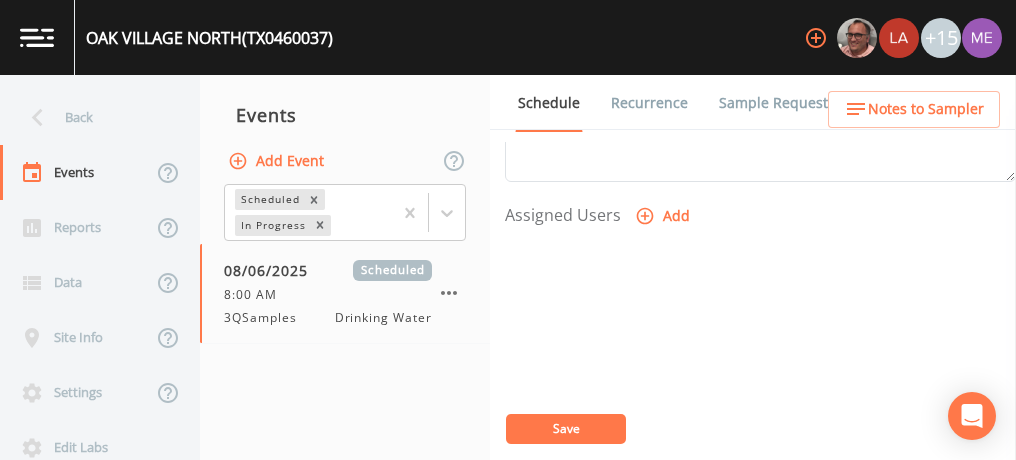 click on "Select User [FIRST] [LAST] [FIRST] [LAST] [FIRST] [LAST] [FIRST] [LAST] [FIRST] [LAST] [FIRST] [LAST] [FIRST] [LAST] [EMAIL] [FIRST] [LAST] [FIRST] [LAST] [FIRST] [LAST] [FIRST] [LAST]" at bounding box center (508, 523) 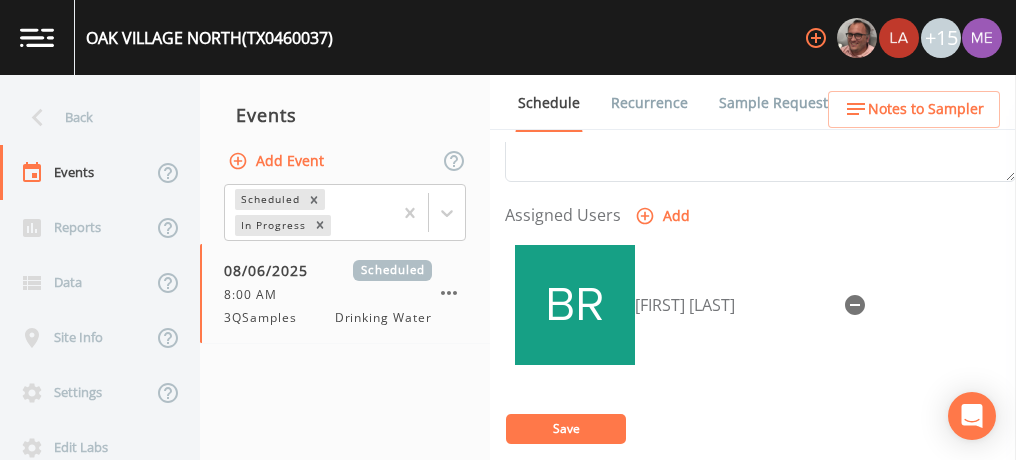 click on "Save" at bounding box center [566, 428] 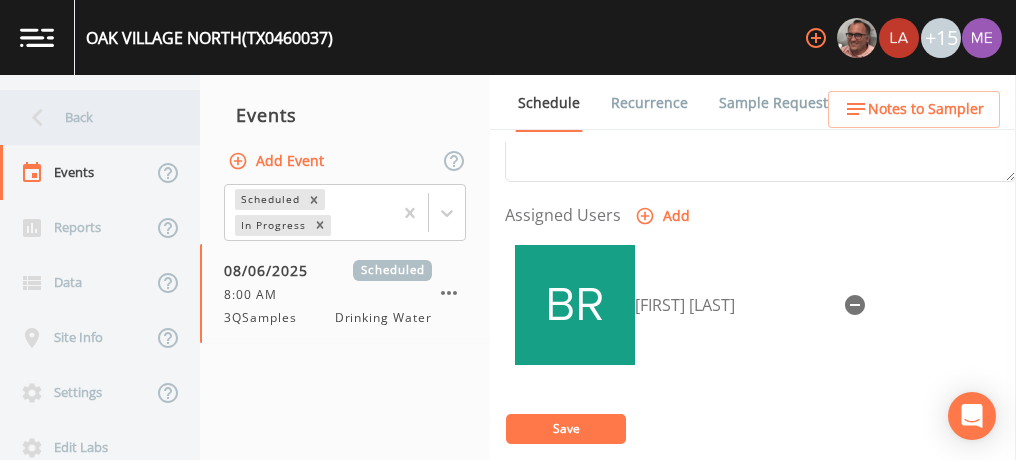 click on "Back" at bounding box center (90, 117) 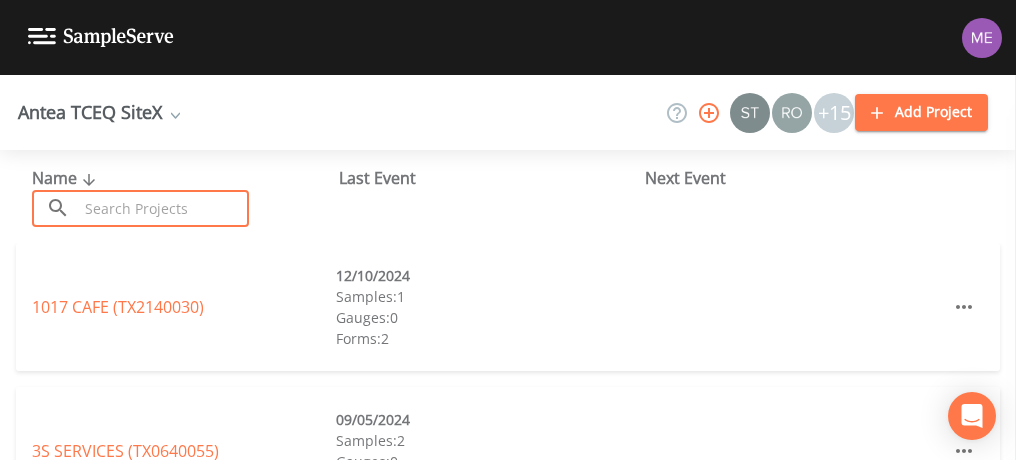 click at bounding box center (163, 208) 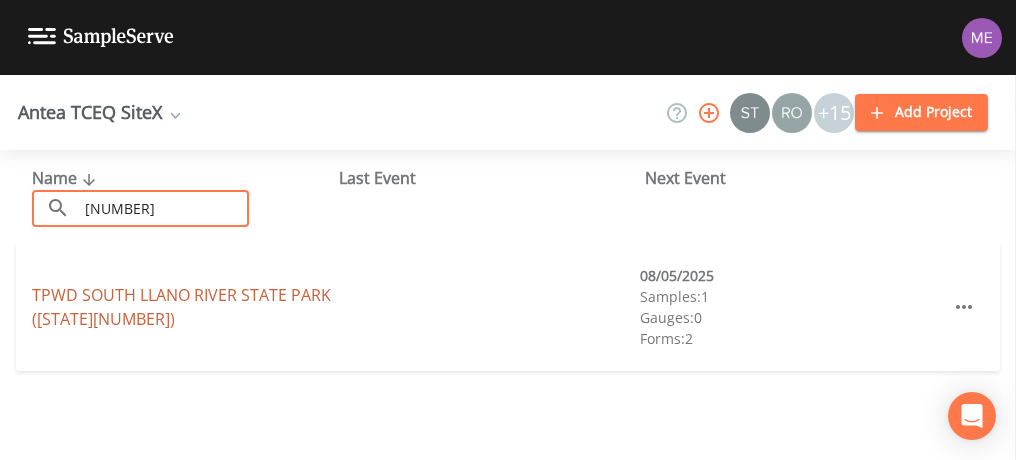 type on "[NUMBER]" 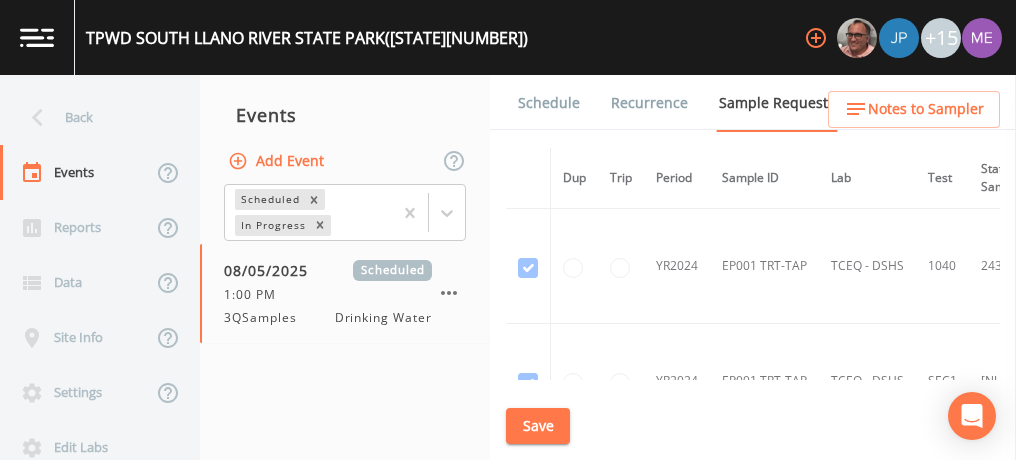 click on "Schedule" at bounding box center (549, 103) 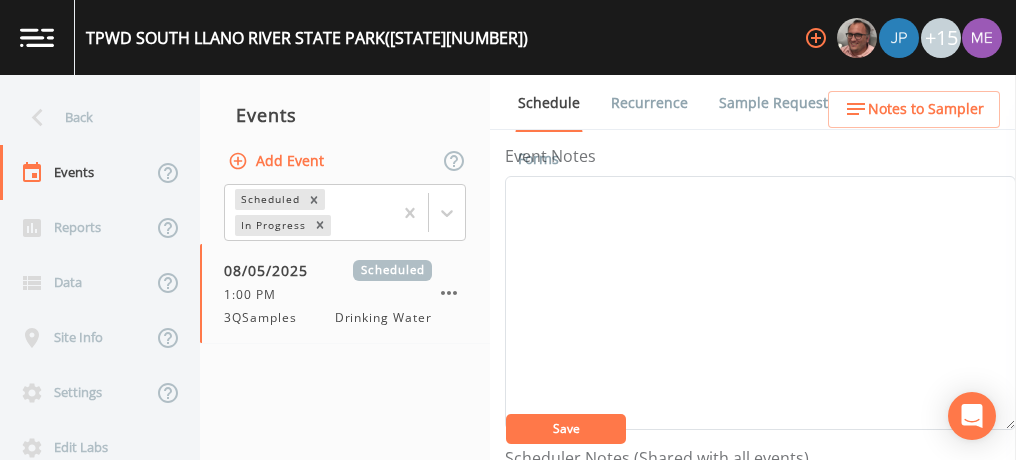 scroll, scrollTop: 257, scrollLeft: 0, axis: vertical 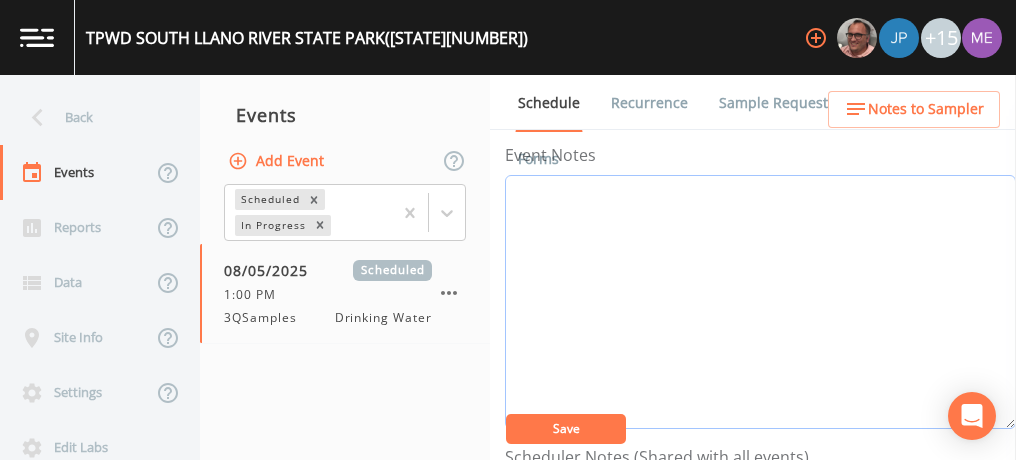 click on "Event Notes" at bounding box center (760, 302) 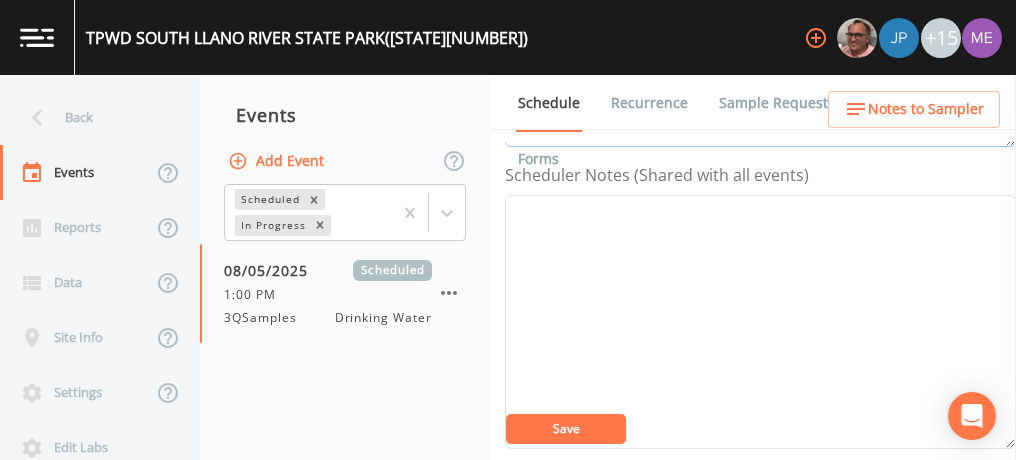 scroll, scrollTop: 538, scrollLeft: 0, axis: vertical 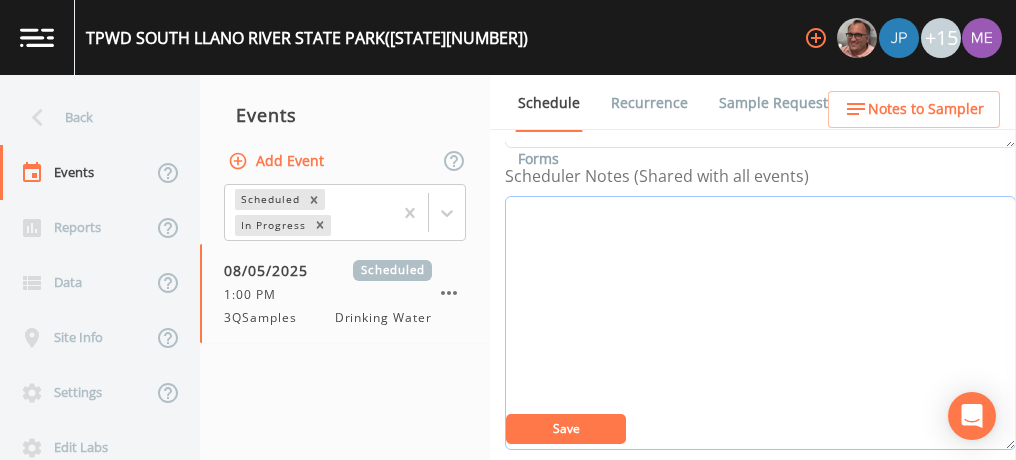 click on "Event Notes" at bounding box center [760, 323] 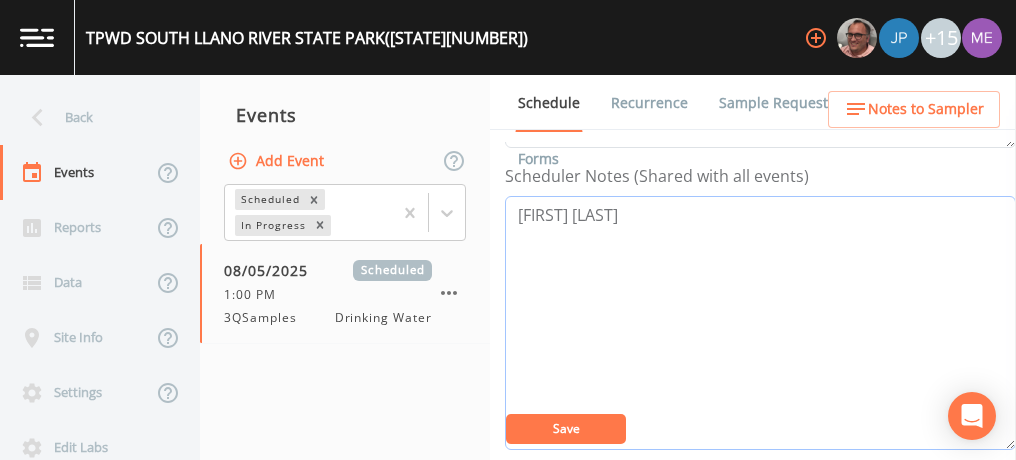 paste on "[PHONE]" 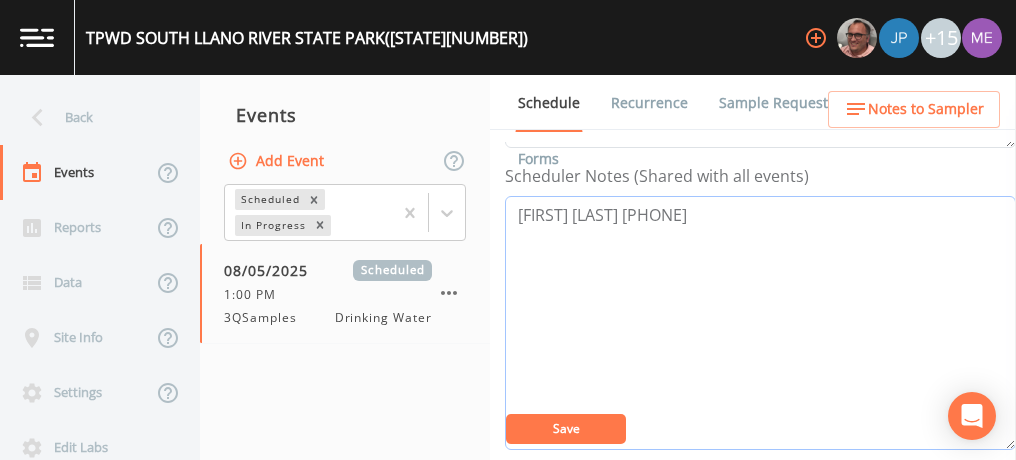 click on "[FIRST] [LAST] [PHONE]" at bounding box center [760, 323] 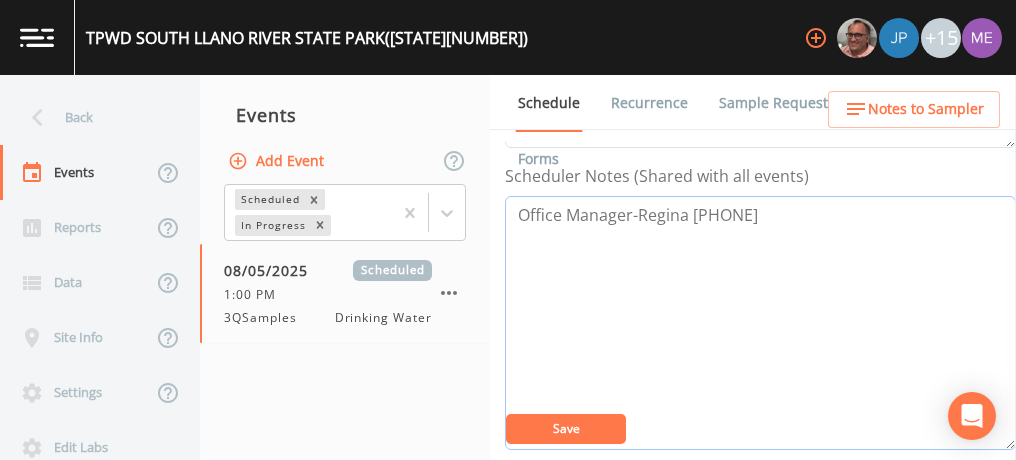 type on "Office Manager-Regina [PHONE]" 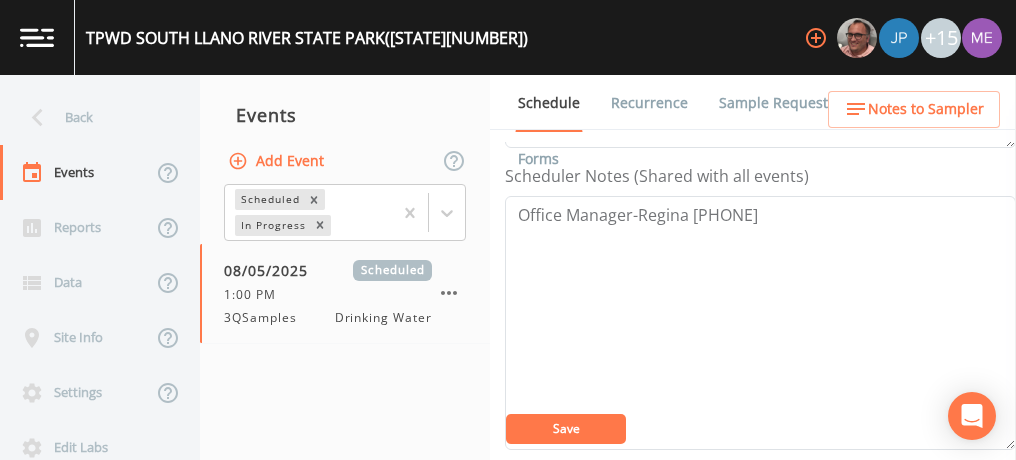 click on "Save" at bounding box center (566, 429) 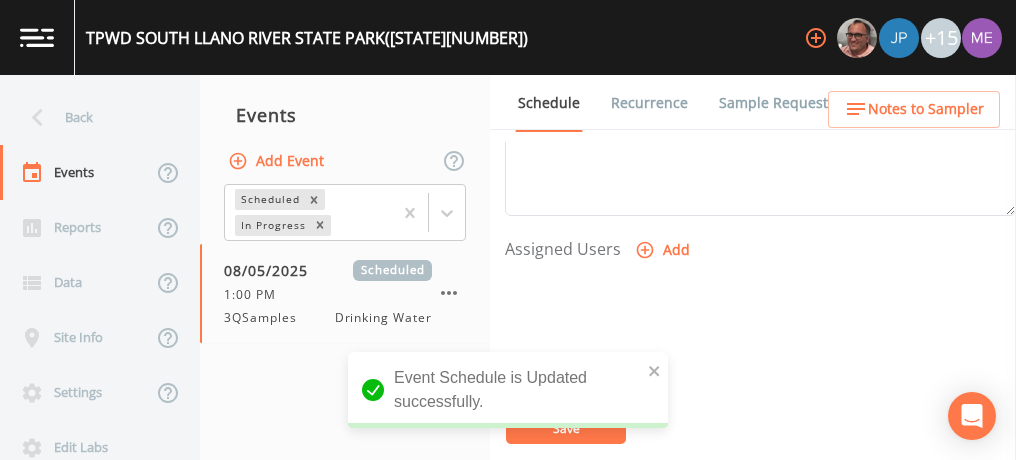 scroll, scrollTop: 779, scrollLeft: 0, axis: vertical 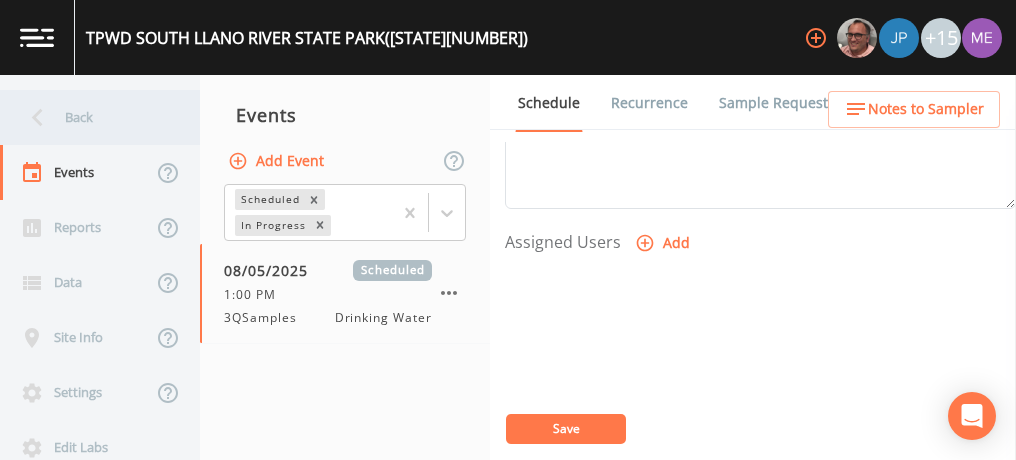 click on "Back" at bounding box center (90, 117) 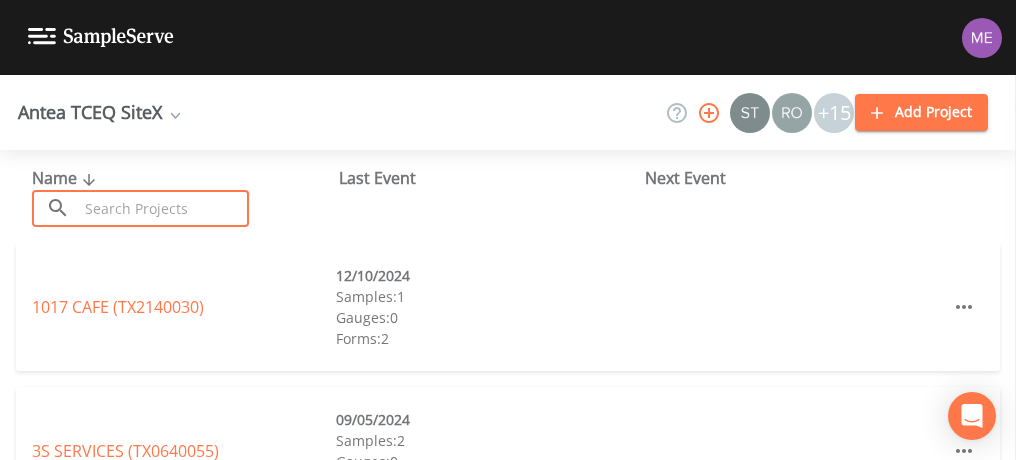 click at bounding box center (163, 208) 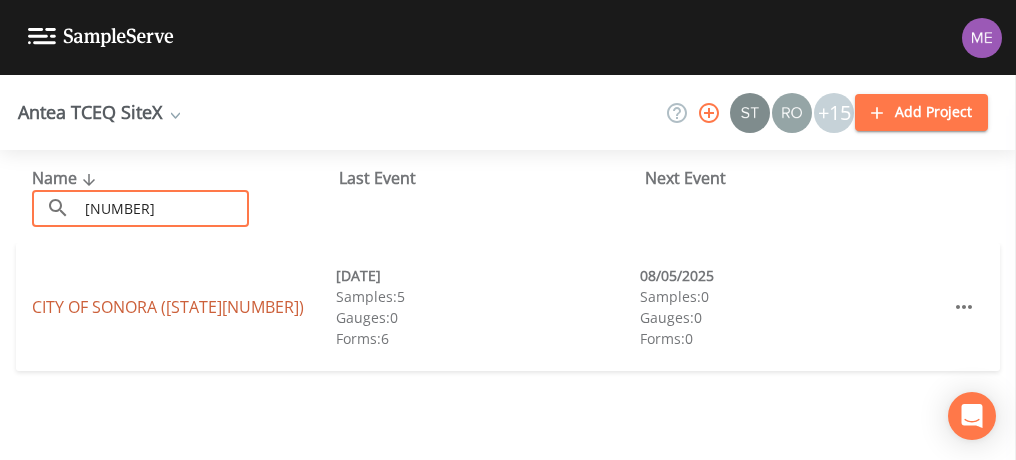 type on "[NUMBER]" 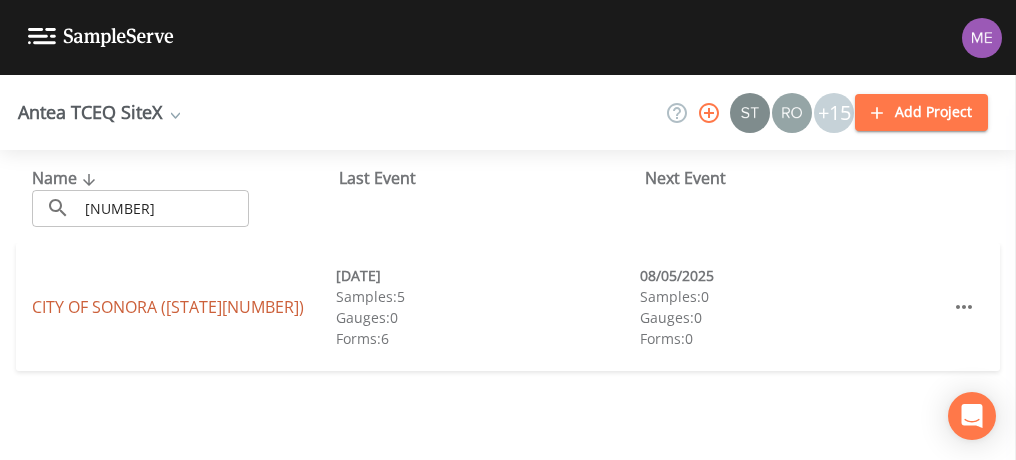 click on "([STATE][NUMBER])" at bounding box center [168, 307] 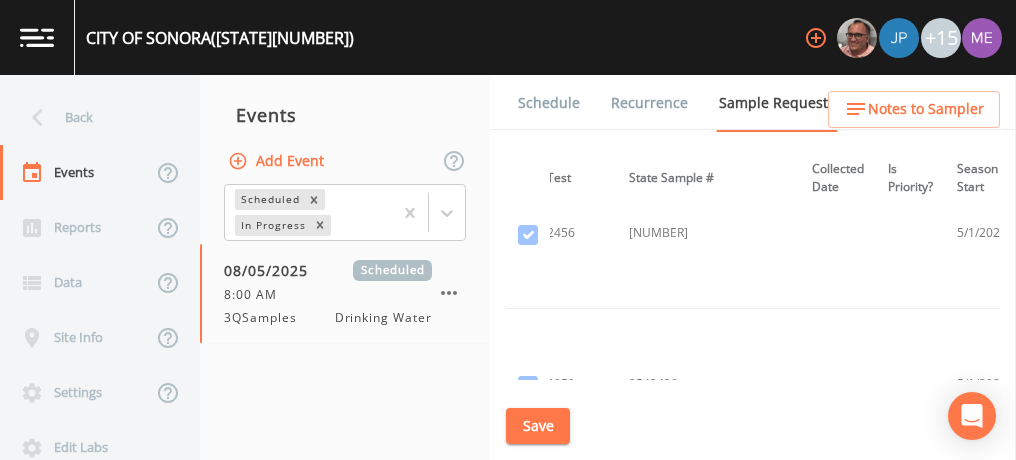 scroll, scrollTop: 1316, scrollLeft: 380, axis: both 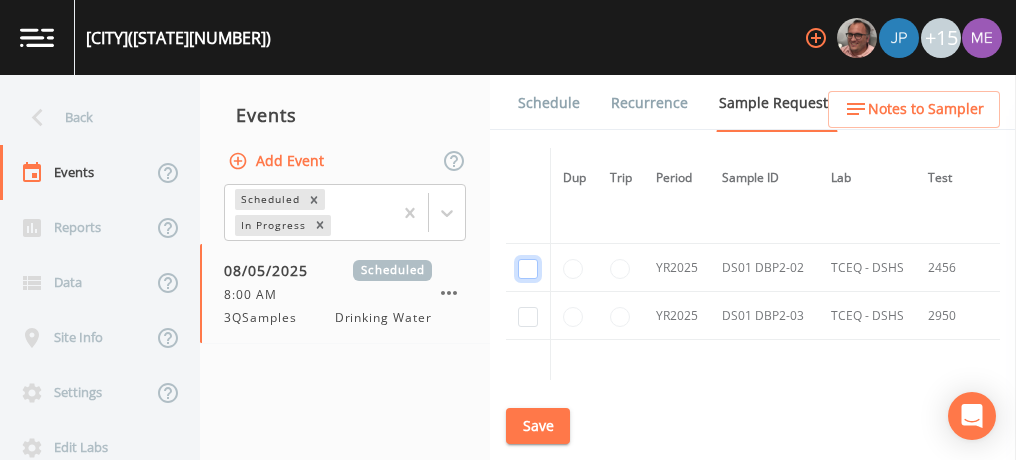 click at bounding box center (528, -962) 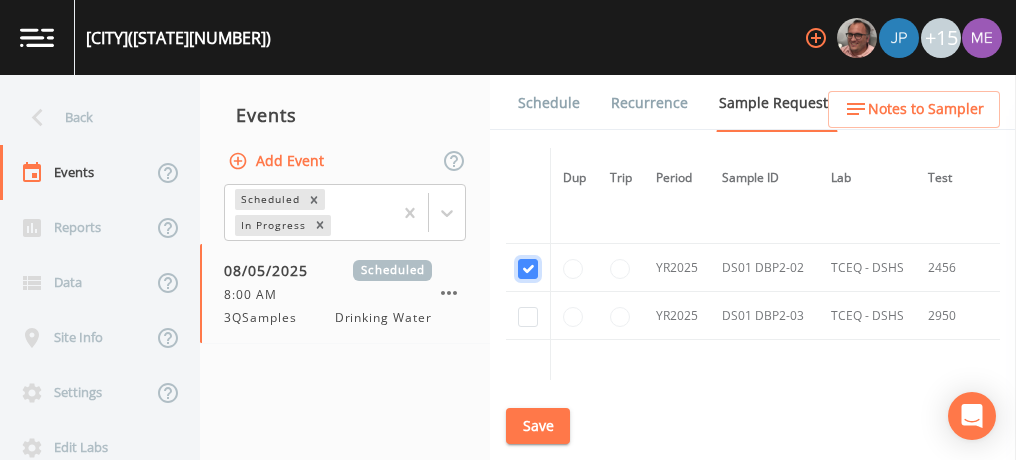 checkbox on "true" 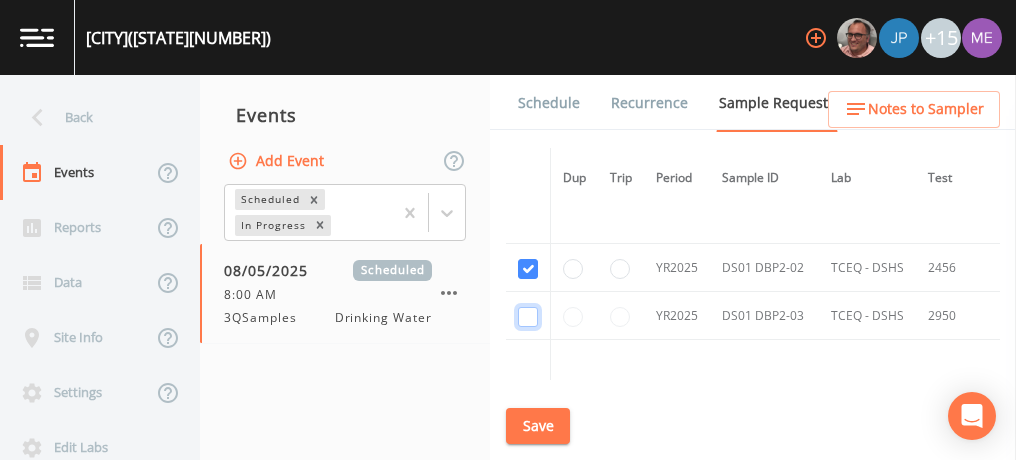 click at bounding box center (528, -847) 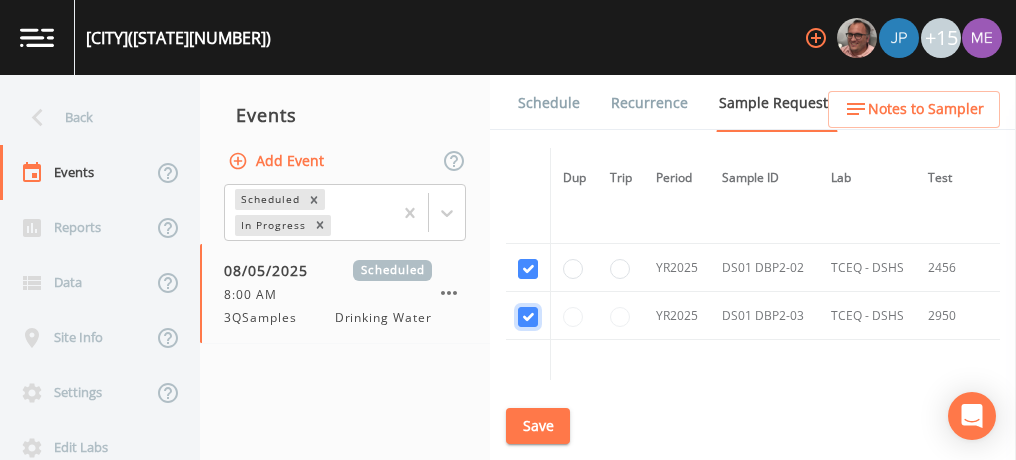 checkbox on "true" 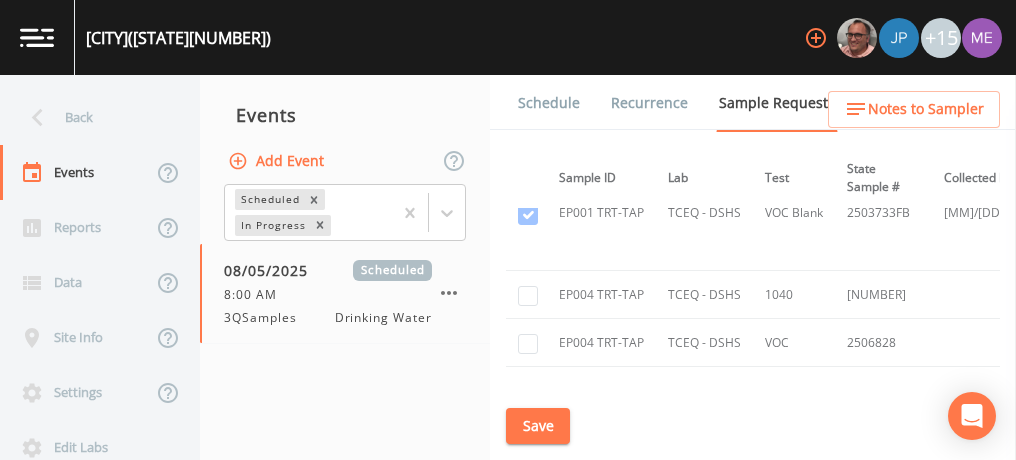 scroll, scrollTop: 1652, scrollLeft: 163, axis: both 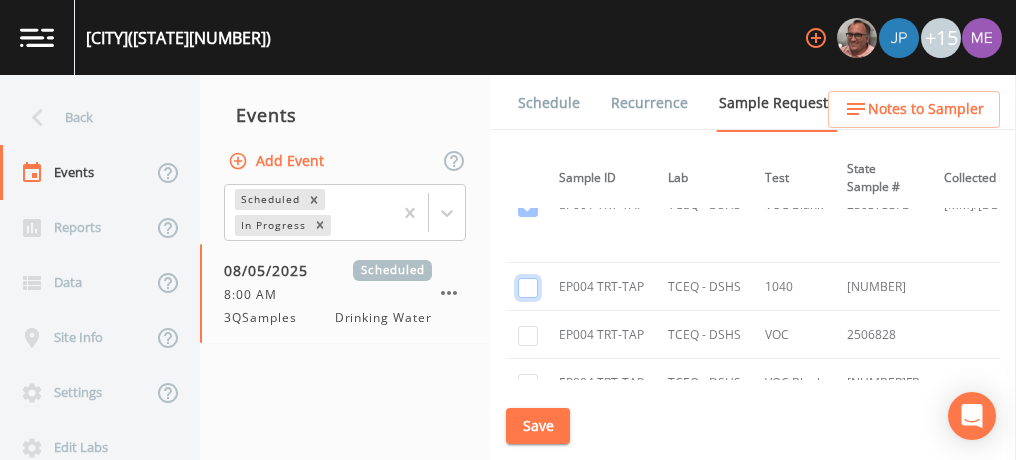 click at bounding box center (528, -809) 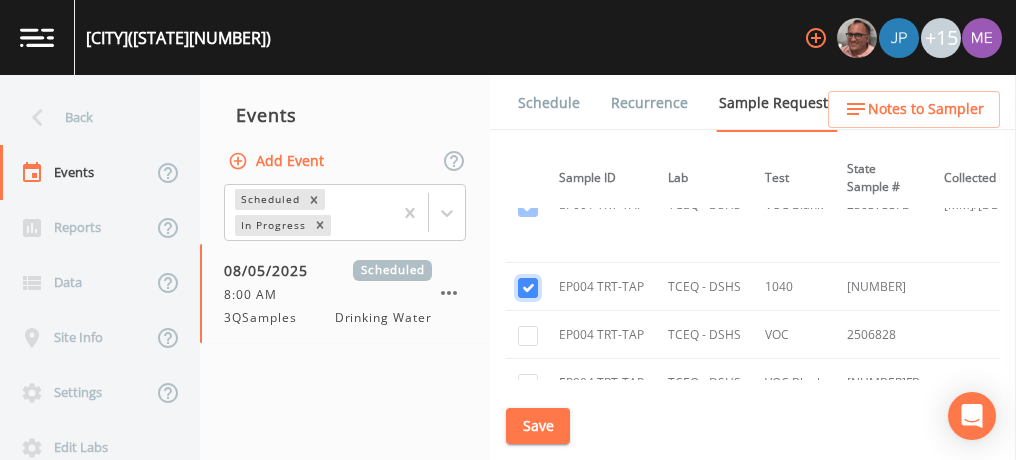 checkbox on "true" 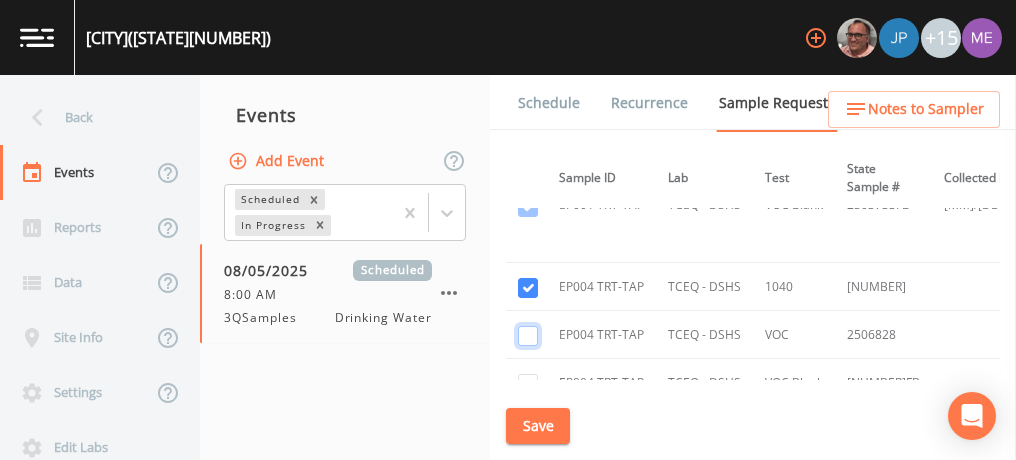 click at bounding box center [528, -694] 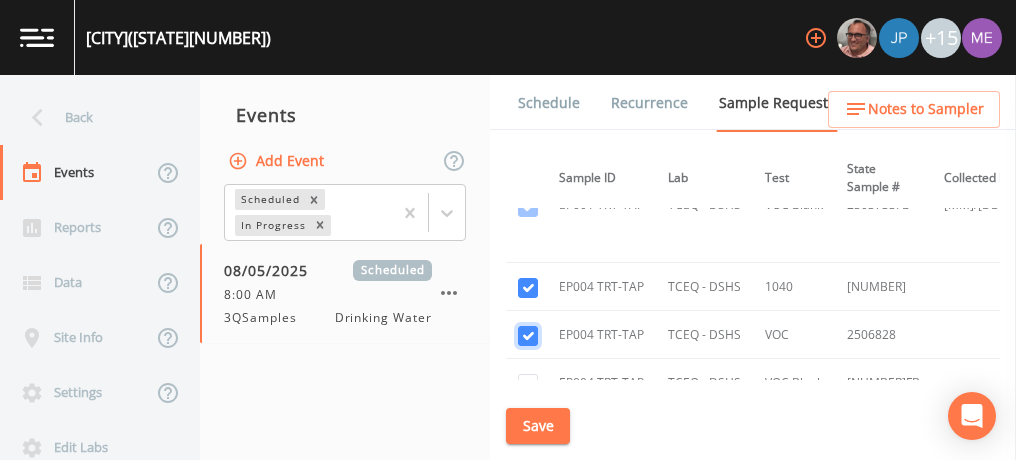 checkbox on "true" 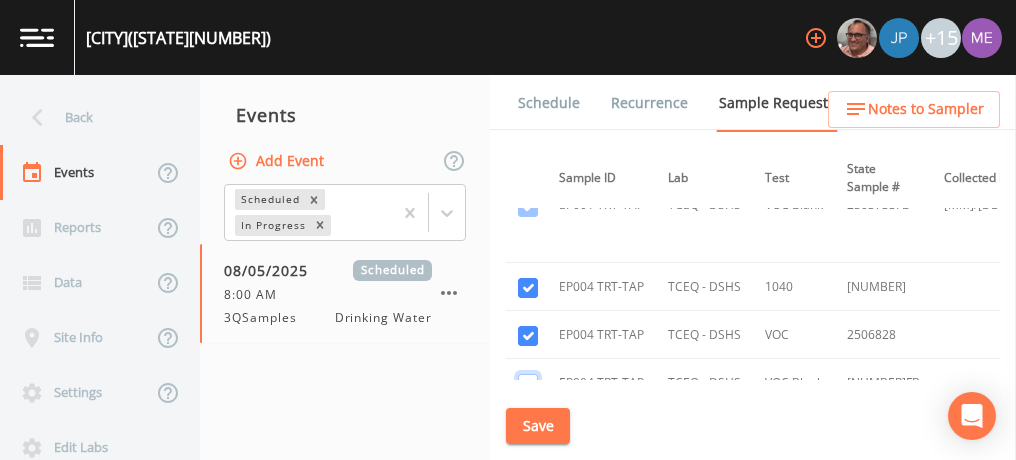 click at bounding box center (528, -579) 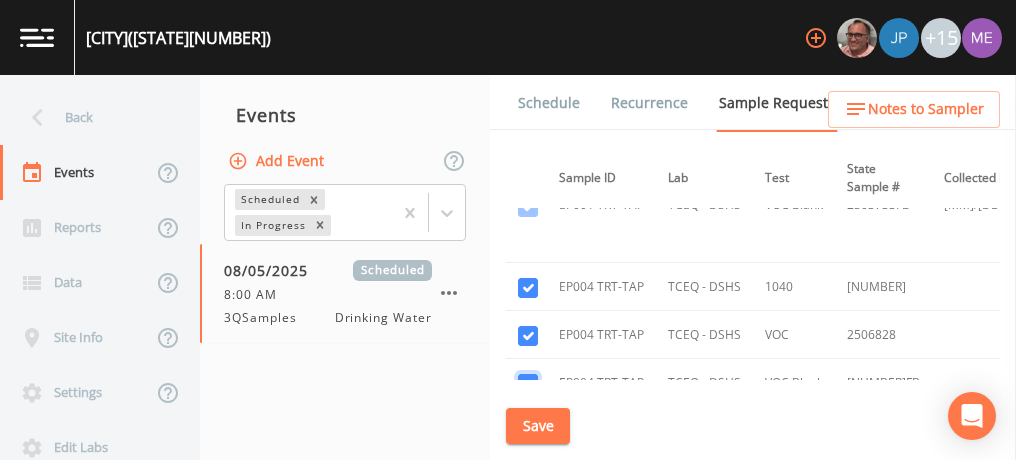 checkbox on "true" 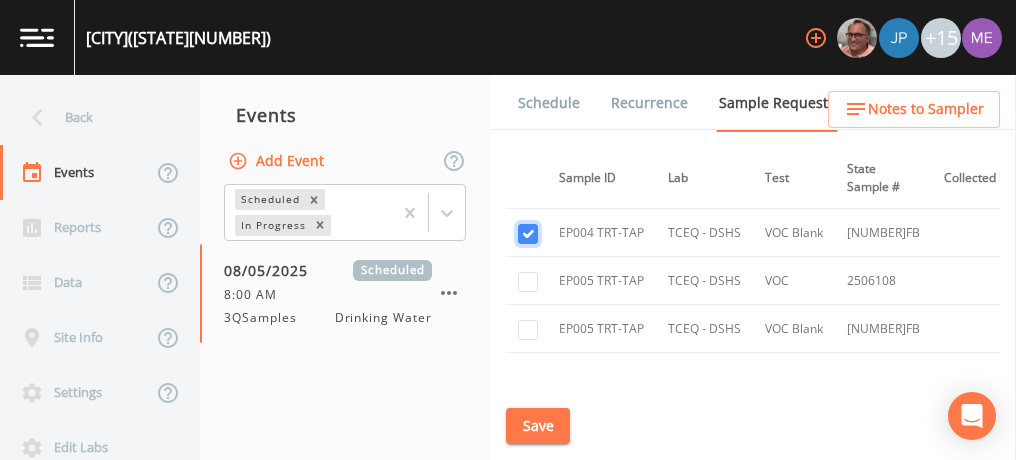 scroll, scrollTop: 1804, scrollLeft: 163, axis: both 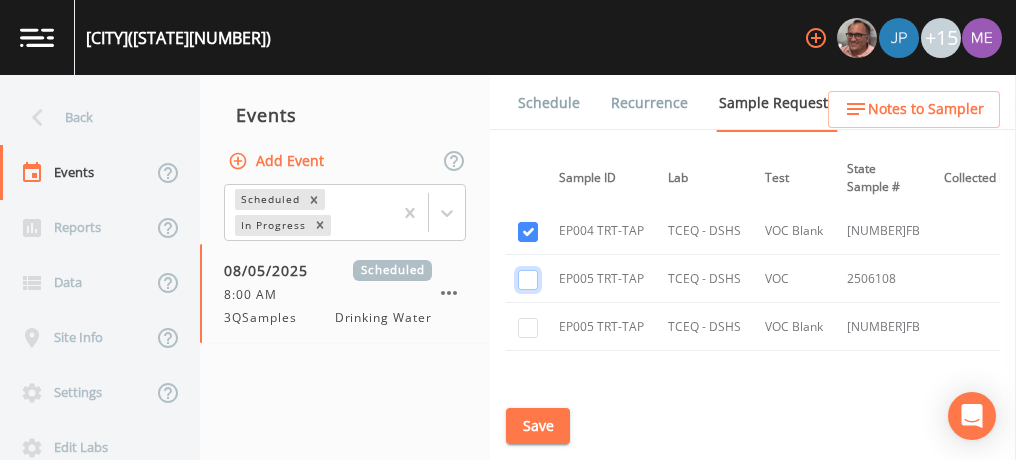 click at bounding box center [528, -501] 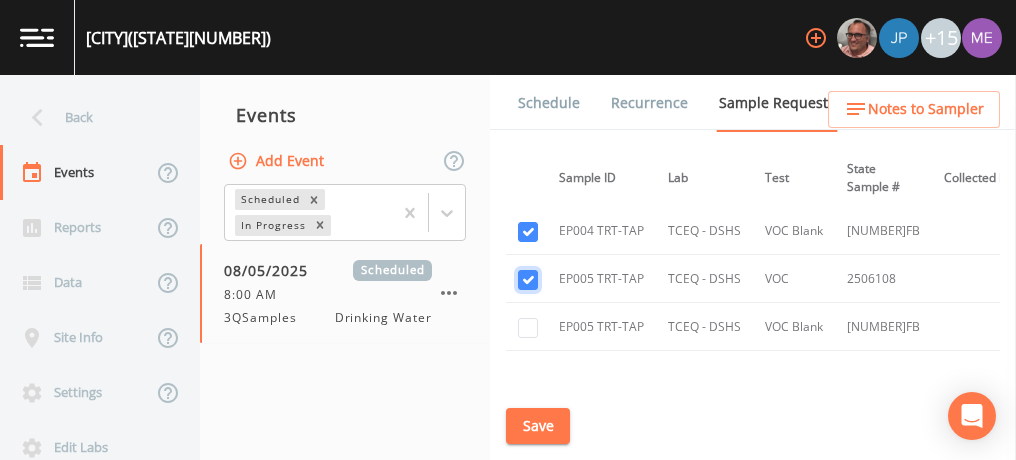 checkbox on "true" 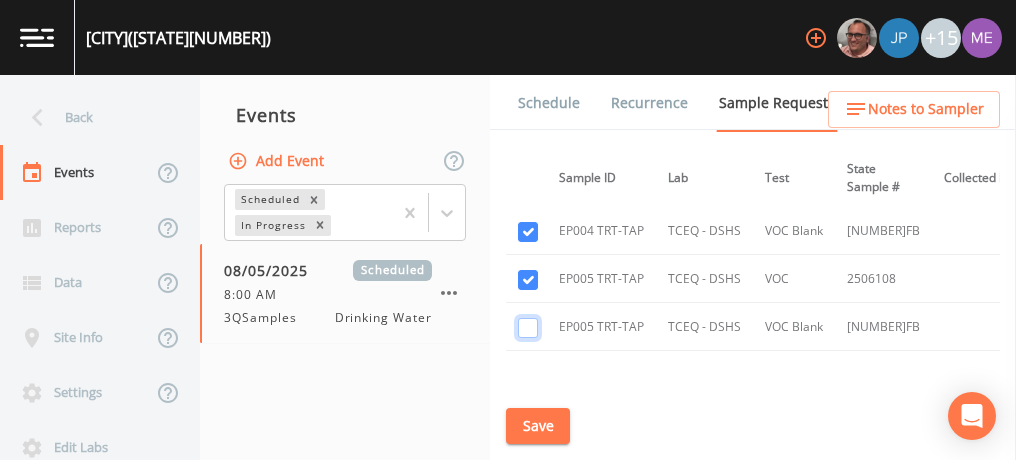 click at bounding box center (528, -386) 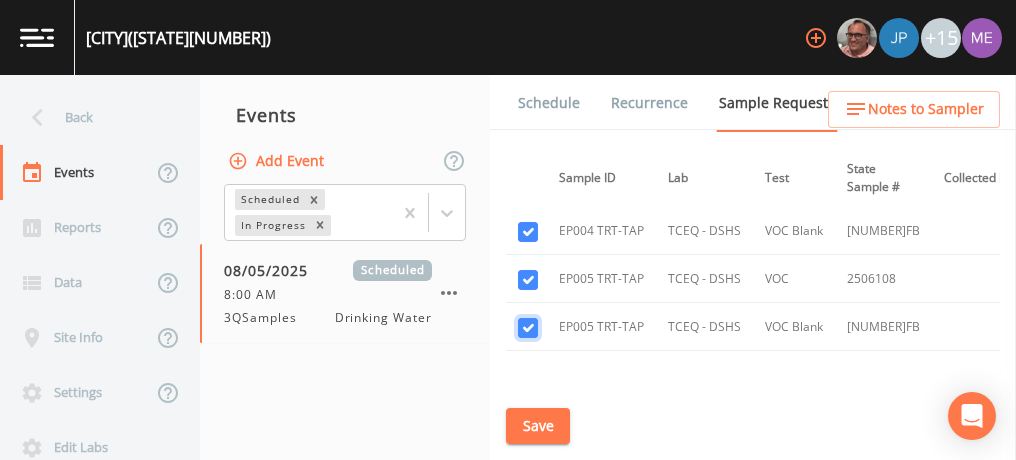 checkbox on "true" 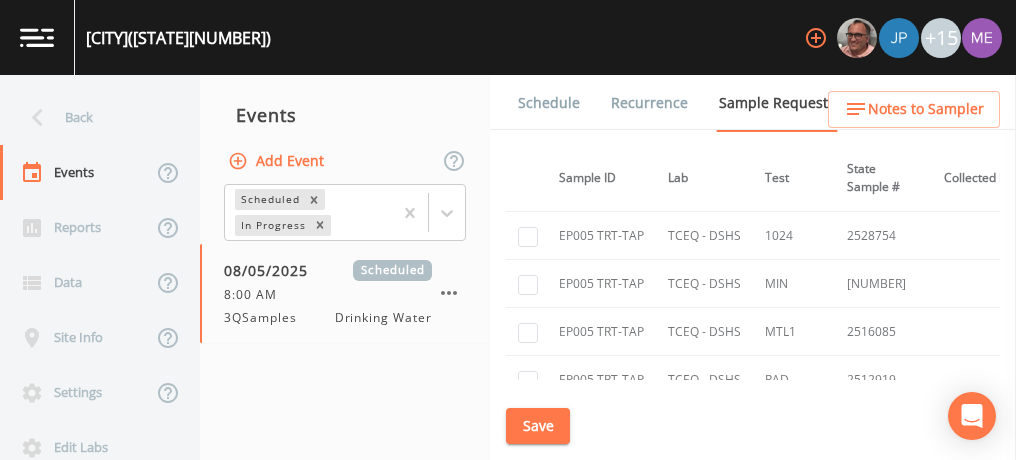 scroll, scrollTop: 2174, scrollLeft: 163, axis: both 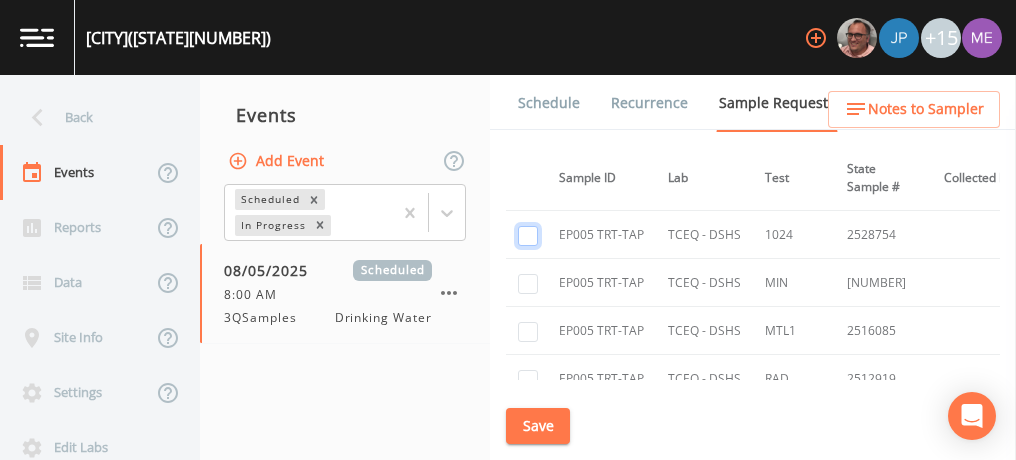 click at bounding box center (528, 236) 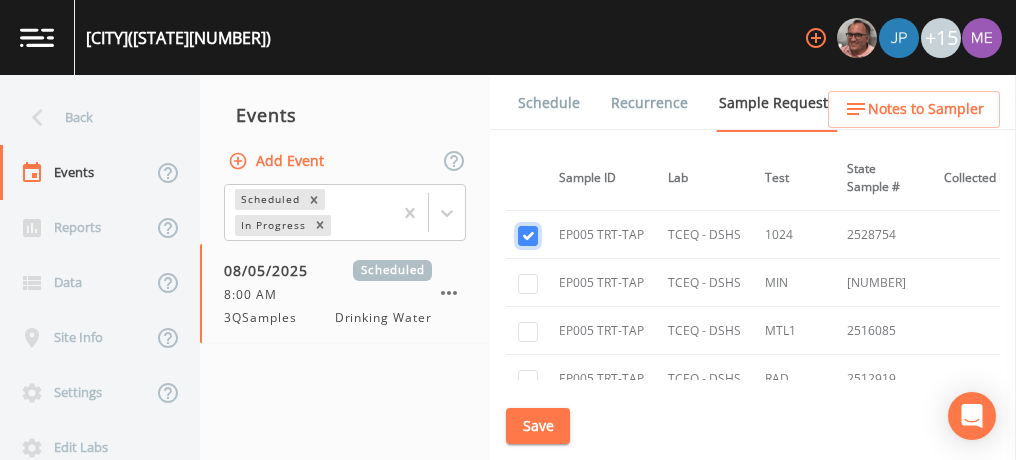 checkbox on "true" 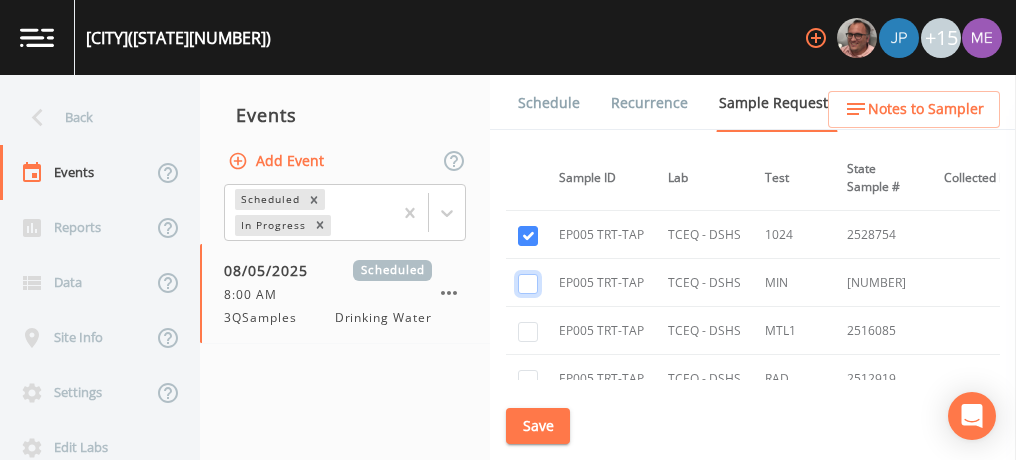 click at bounding box center [528, 284] 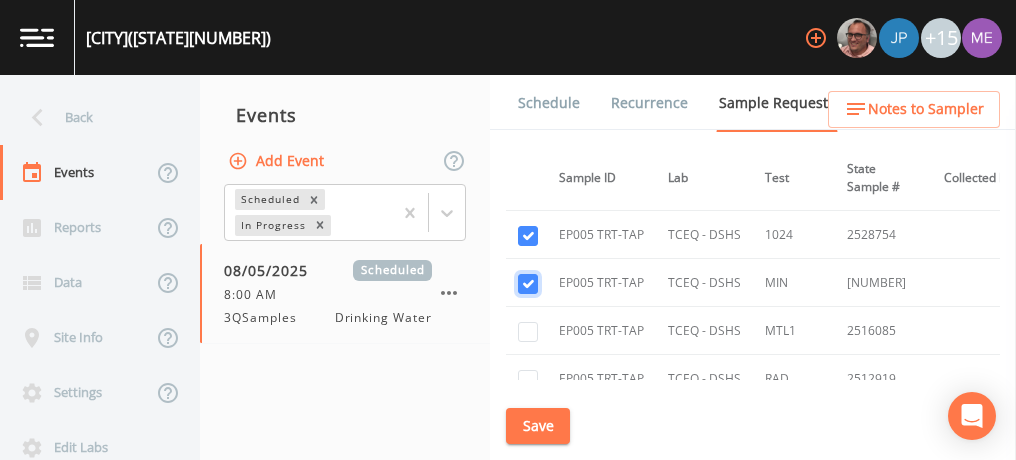 checkbox on "true" 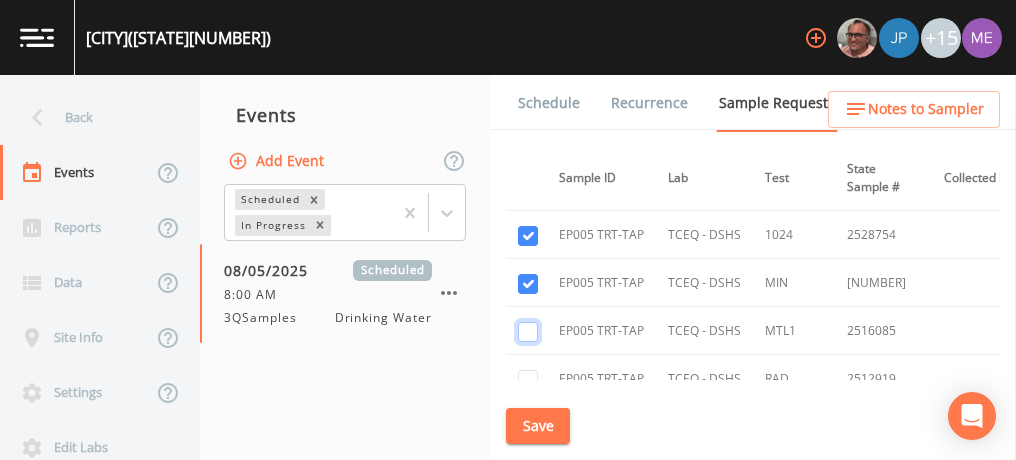 click at bounding box center [528, 332] 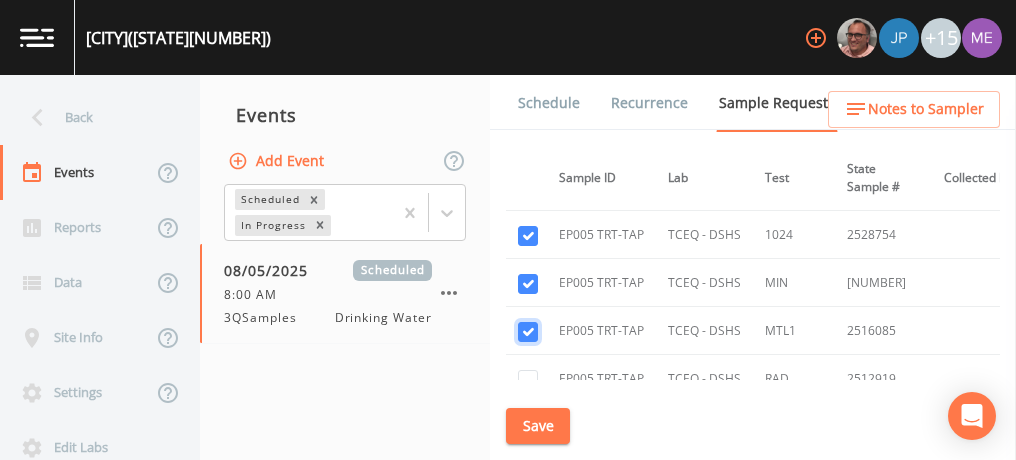 checkbox on "true" 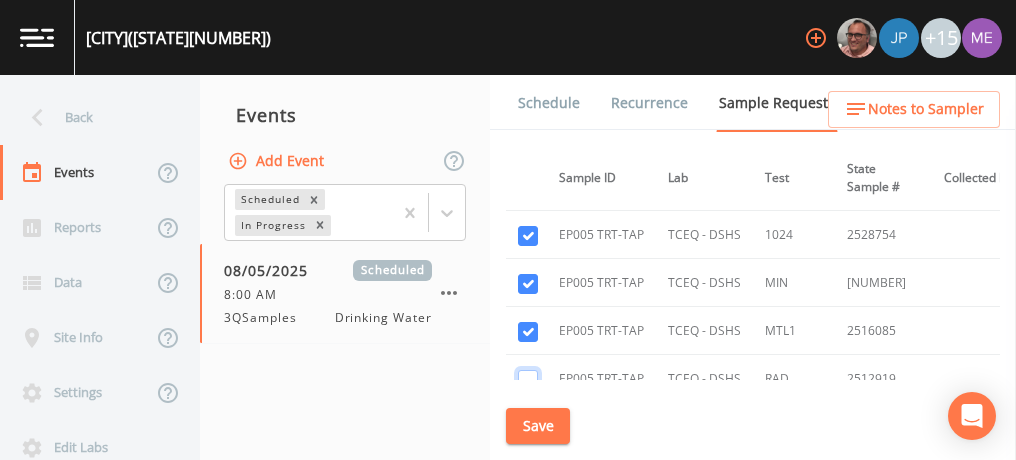click at bounding box center (528, 380) 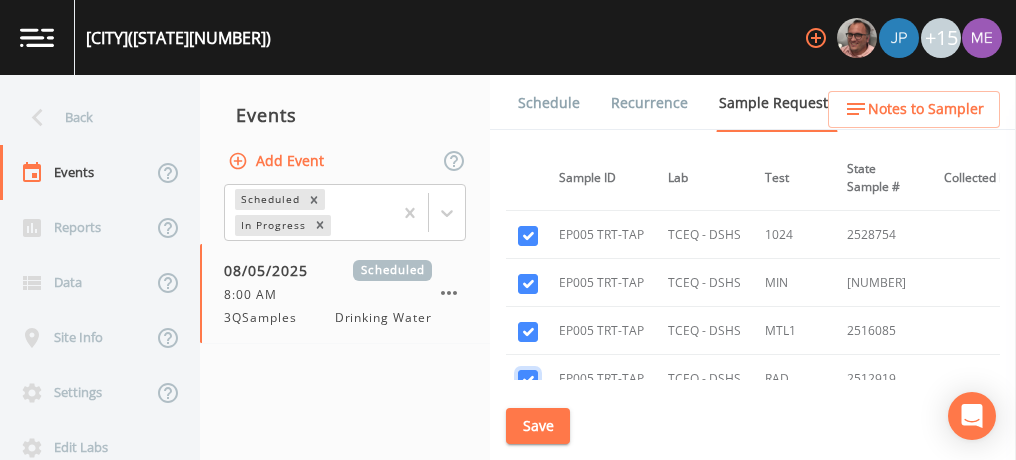 checkbox on "true" 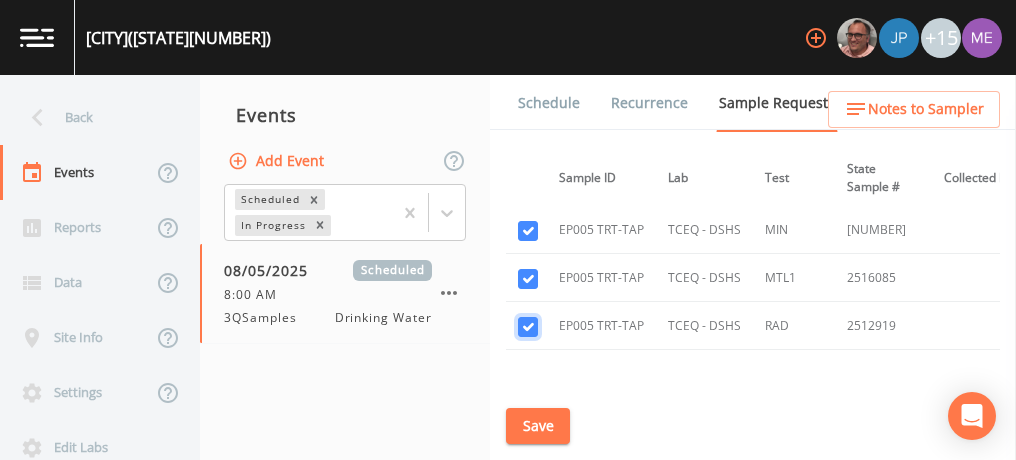 scroll, scrollTop: 2248, scrollLeft: 163, axis: both 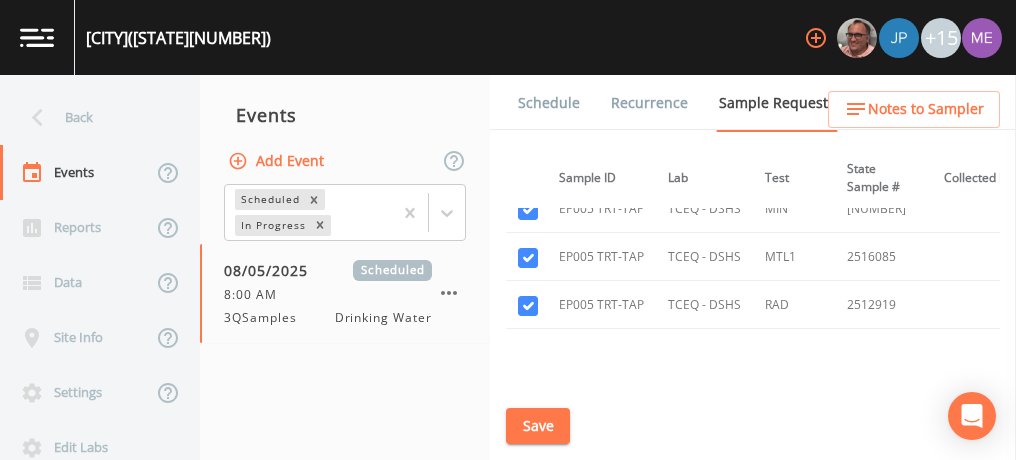 click on "Save" at bounding box center [538, 426] 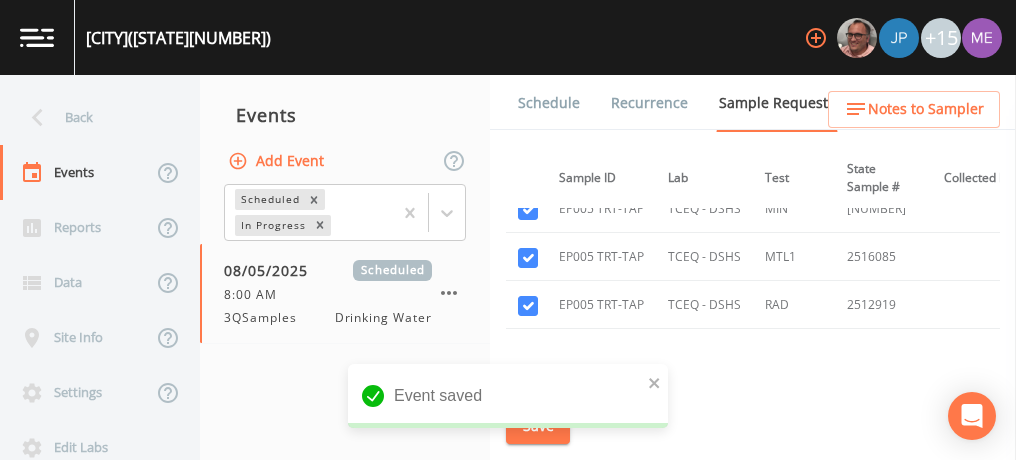 click on "Schedule" at bounding box center [549, 103] 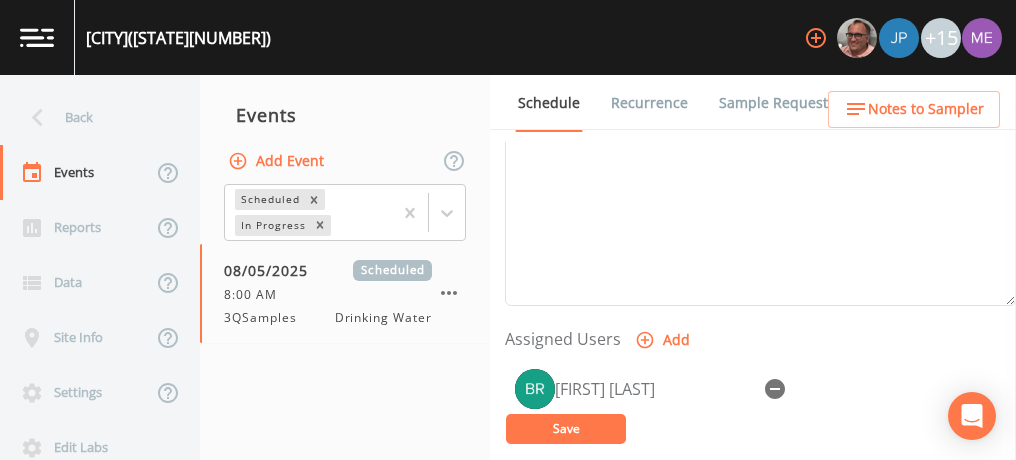 scroll, scrollTop: 685, scrollLeft: 0, axis: vertical 